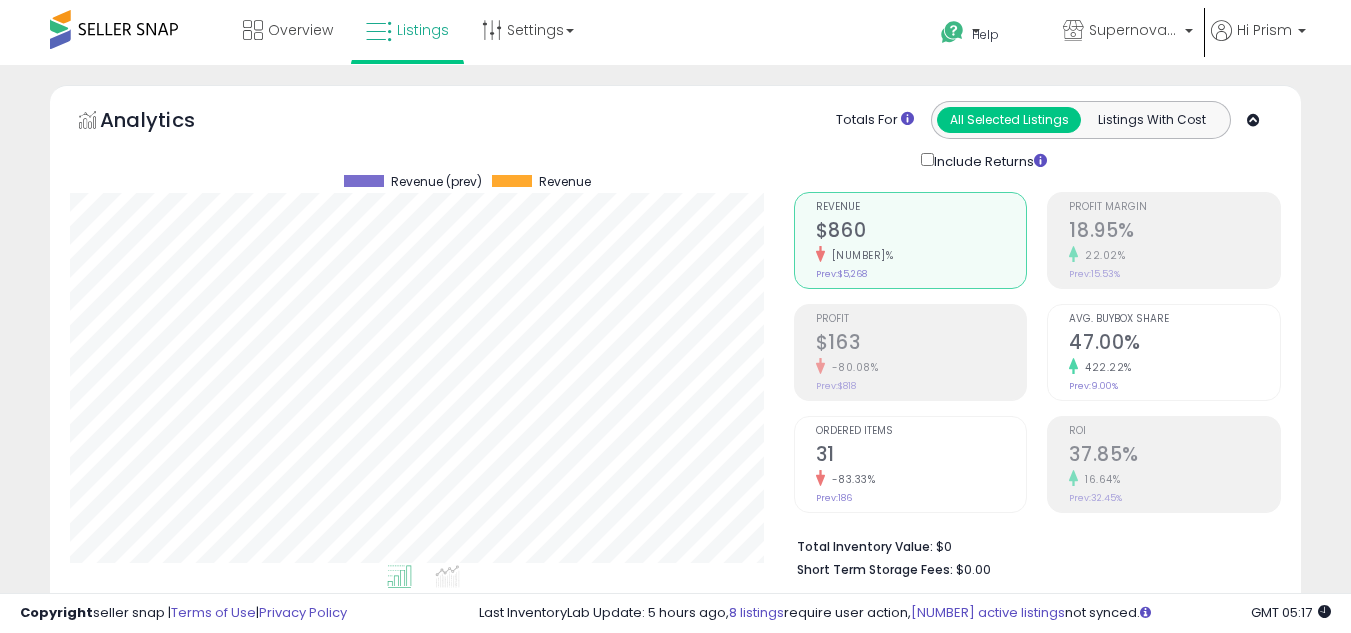 select on "**" 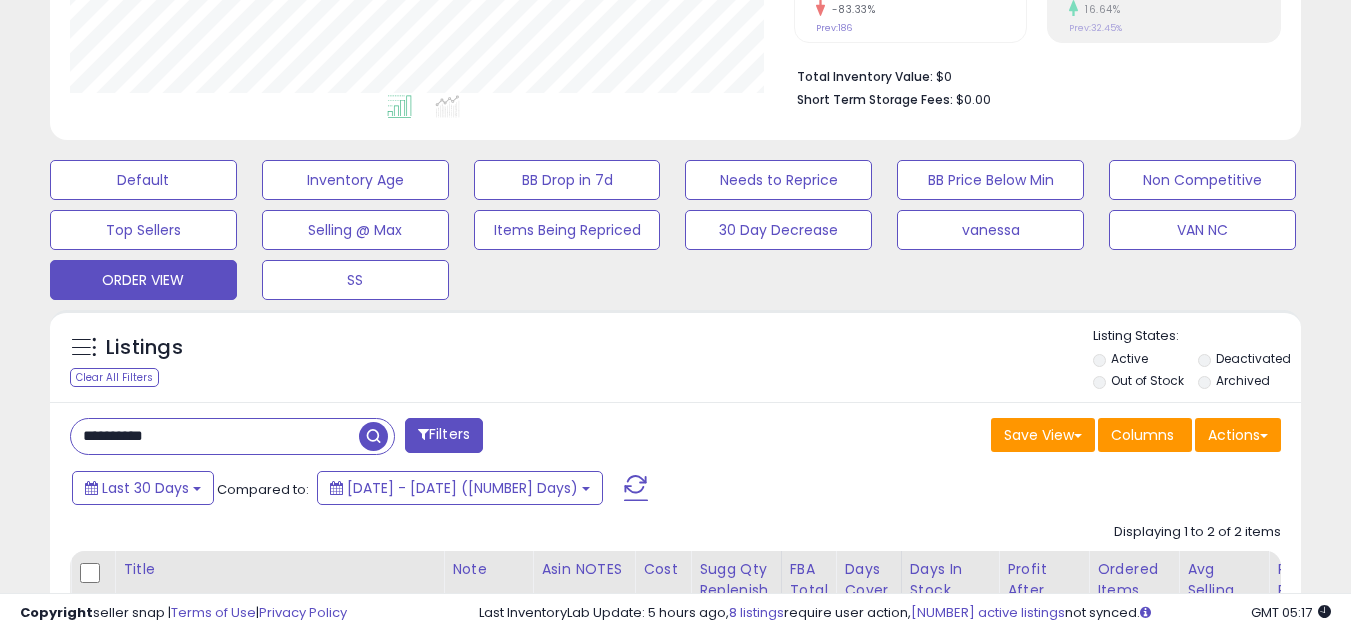 scroll, scrollTop: 470, scrollLeft: 0, axis: vertical 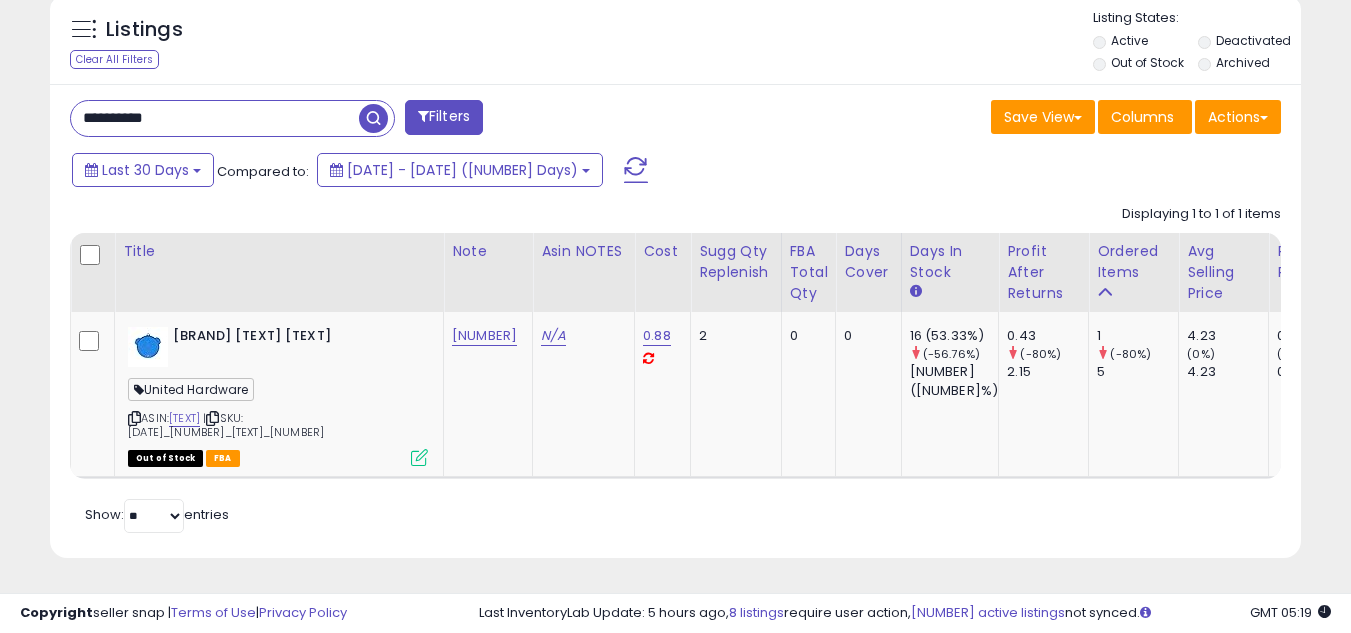 click on "**********" at bounding box center [215, 118] 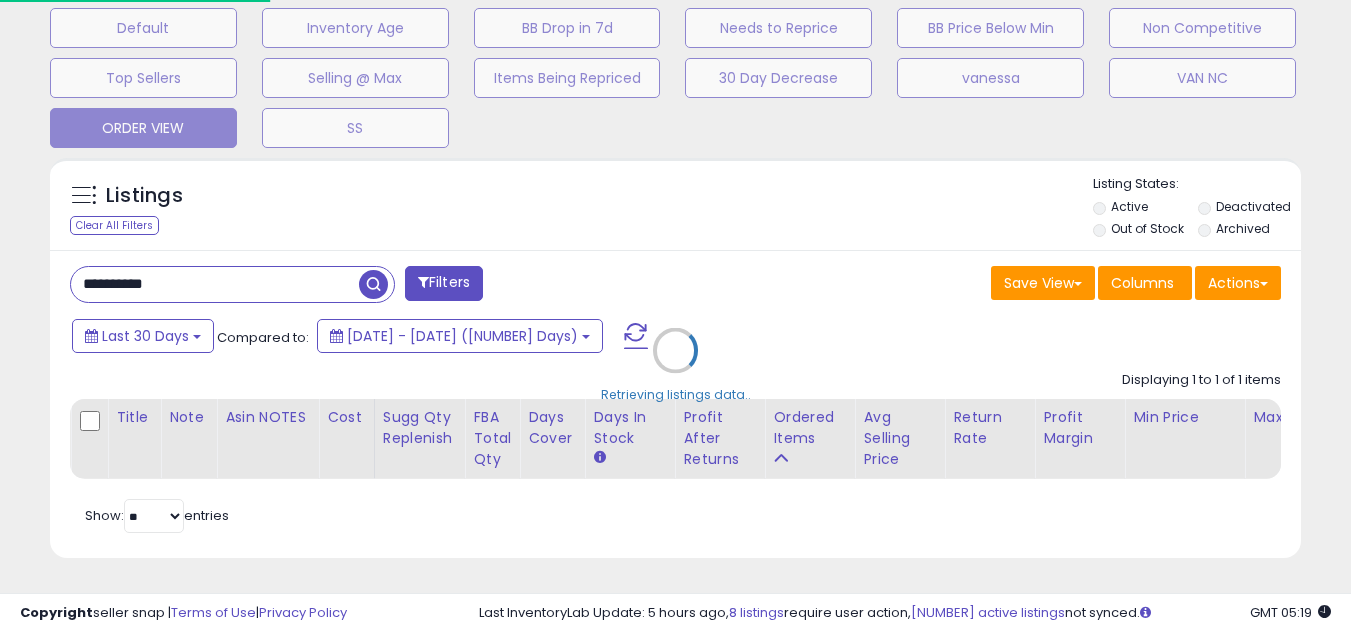 scroll, scrollTop: 999590, scrollLeft: 999267, axis: both 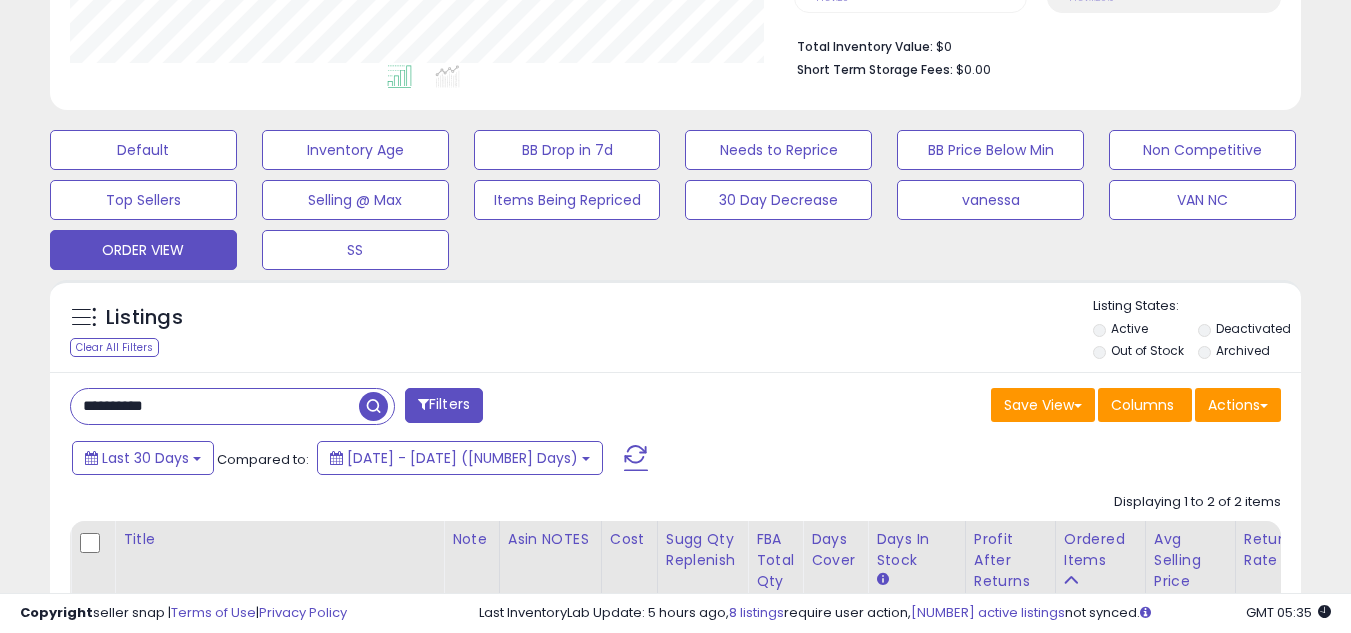 click on "**********" at bounding box center (215, 406) 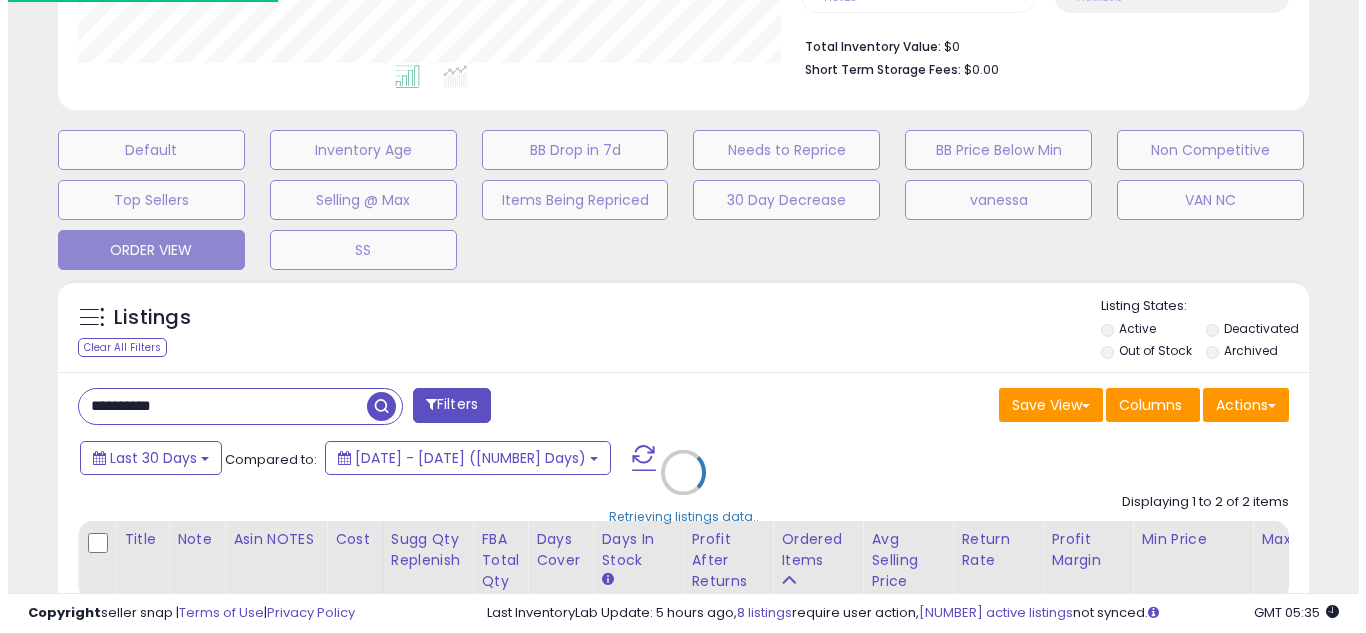 scroll, scrollTop: 999590, scrollLeft: 999267, axis: both 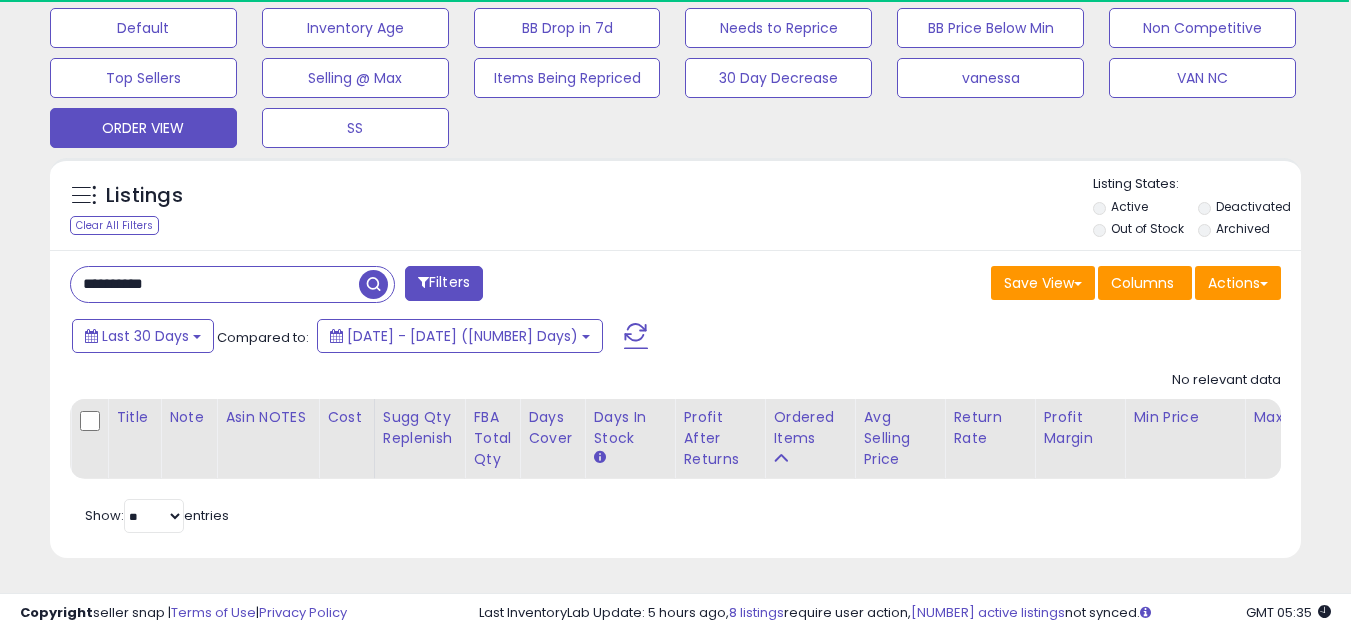 click on "**********" at bounding box center (215, 284) 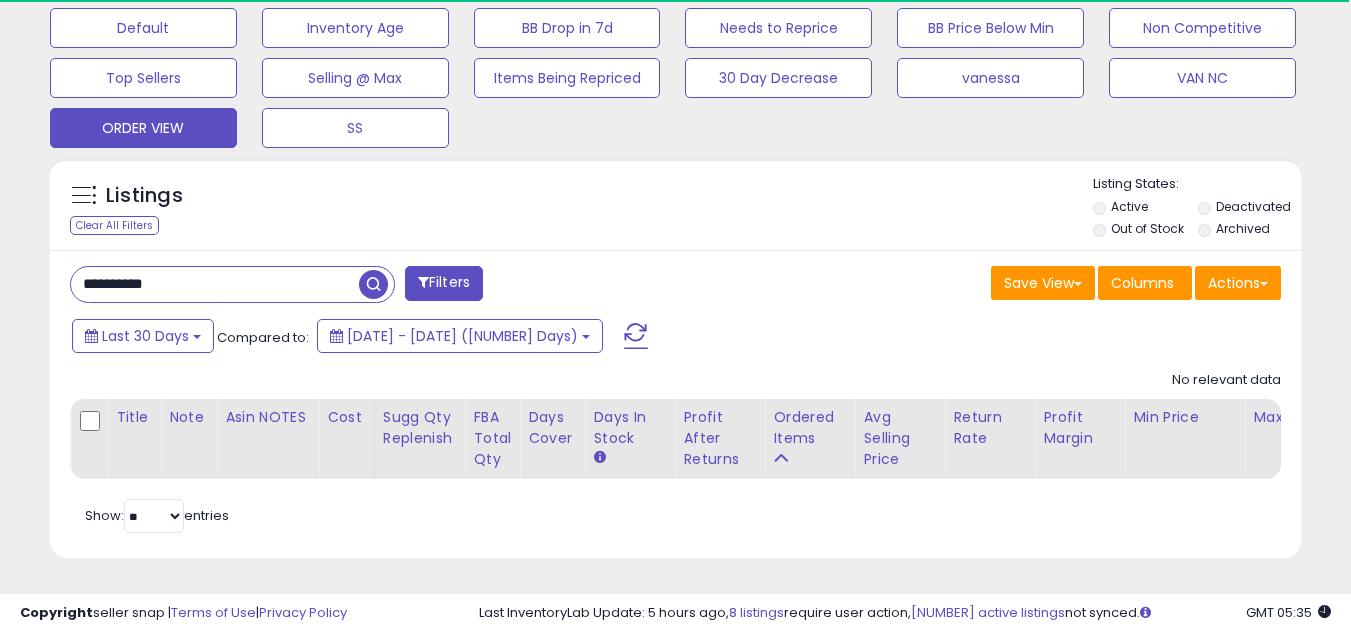 scroll, scrollTop: 999590, scrollLeft: 999276, axis: both 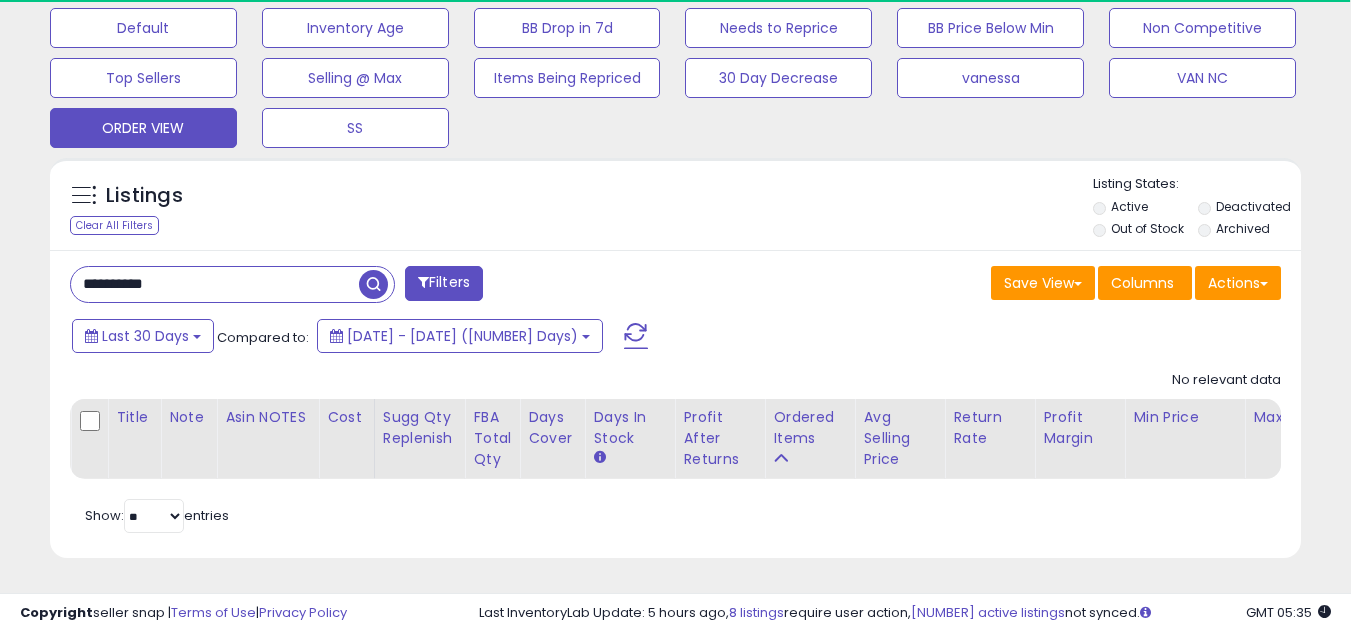 type on "**********" 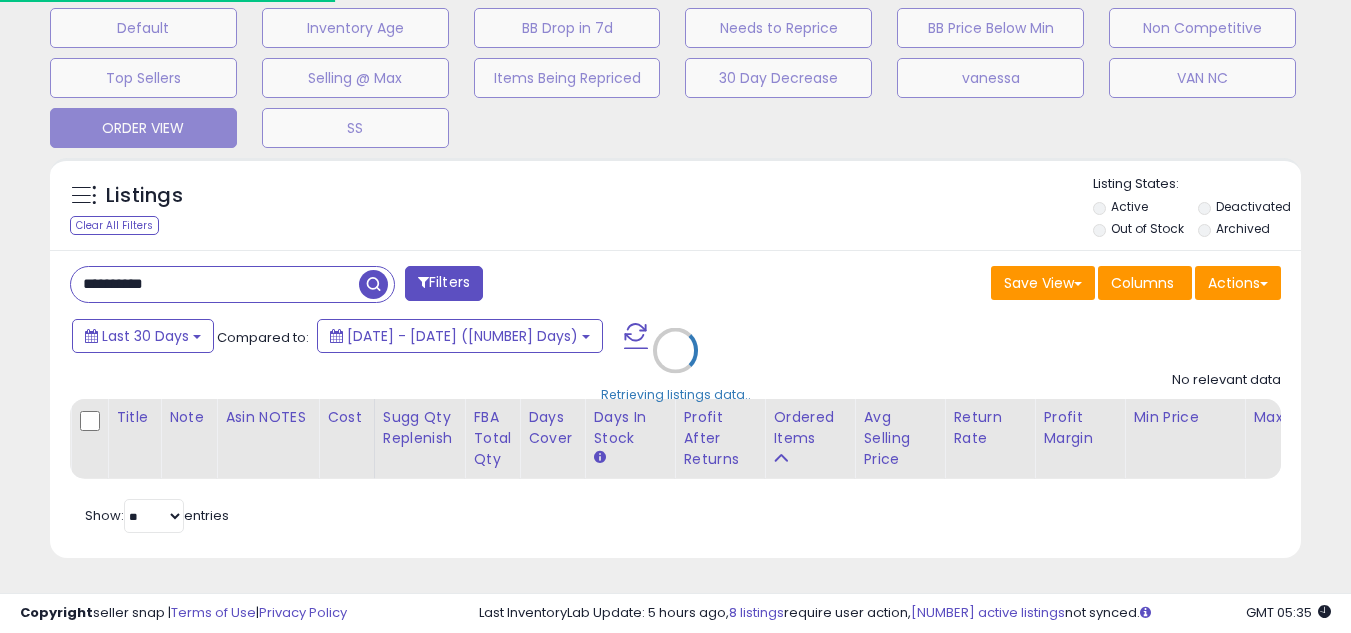 scroll, scrollTop: 999590, scrollLeft: 999267, axis: both 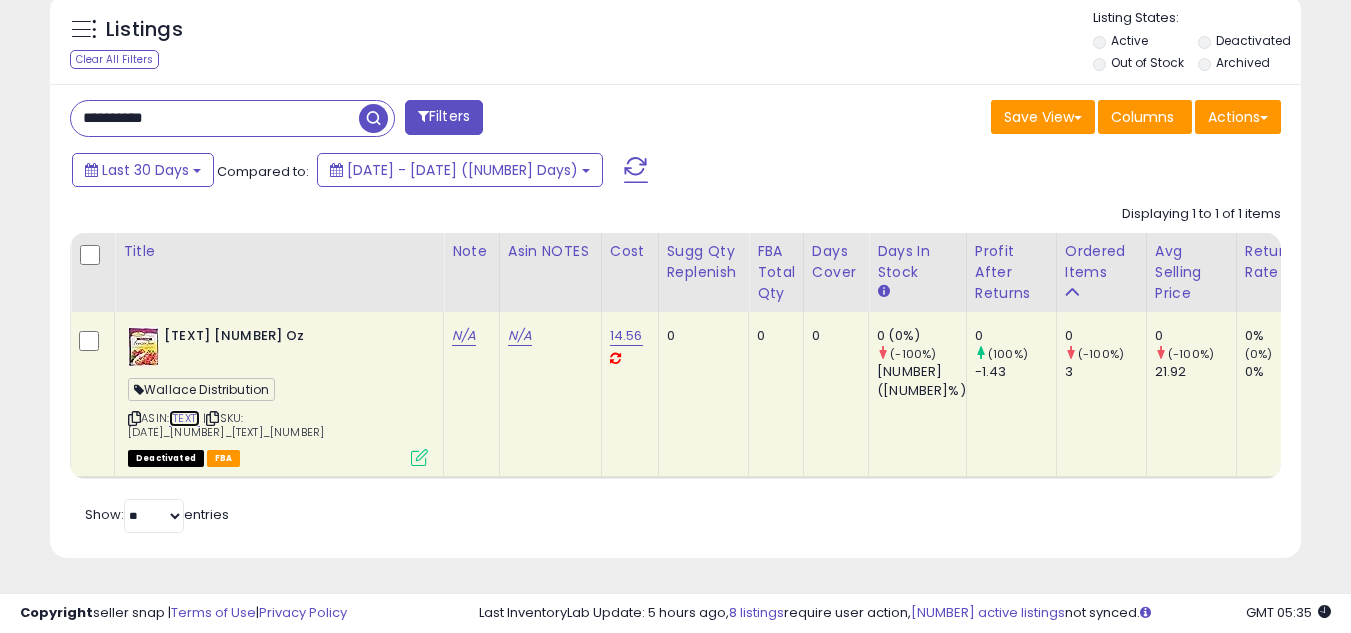 click on "[TEXT]" at bounding box center (184, 418) 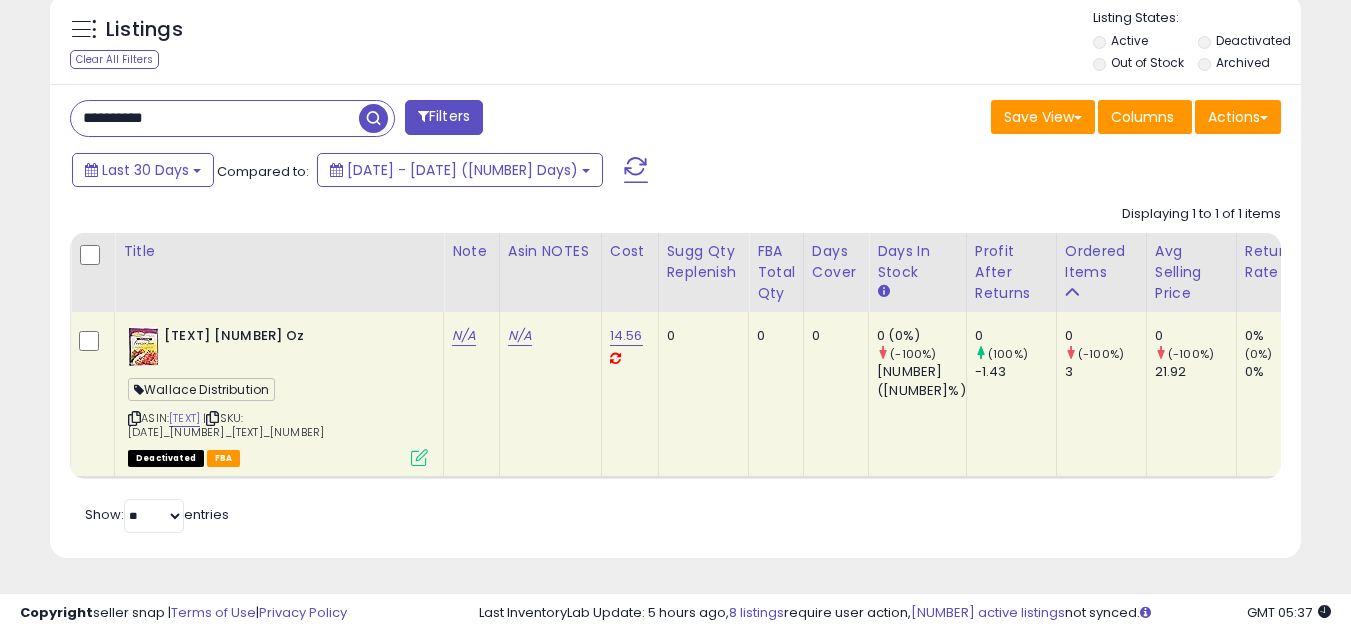 click on "**********" at bounding box center (215, 118) 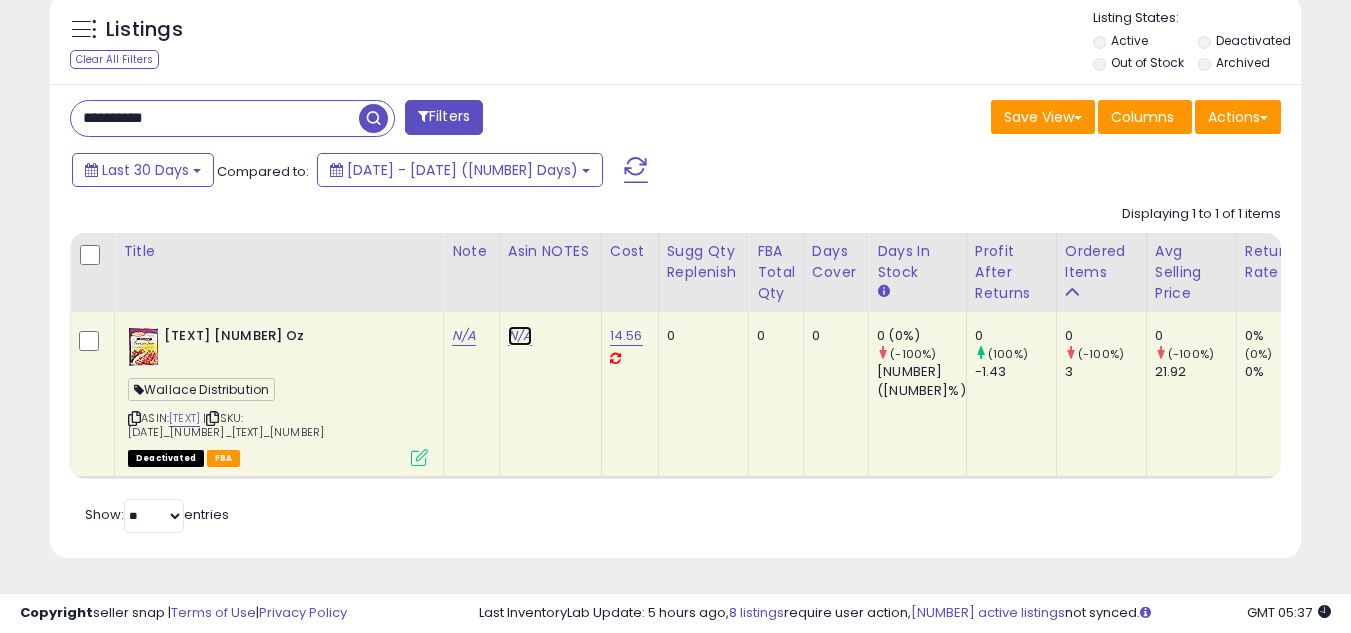 click on "N/A" at bounding box center [520, 336] 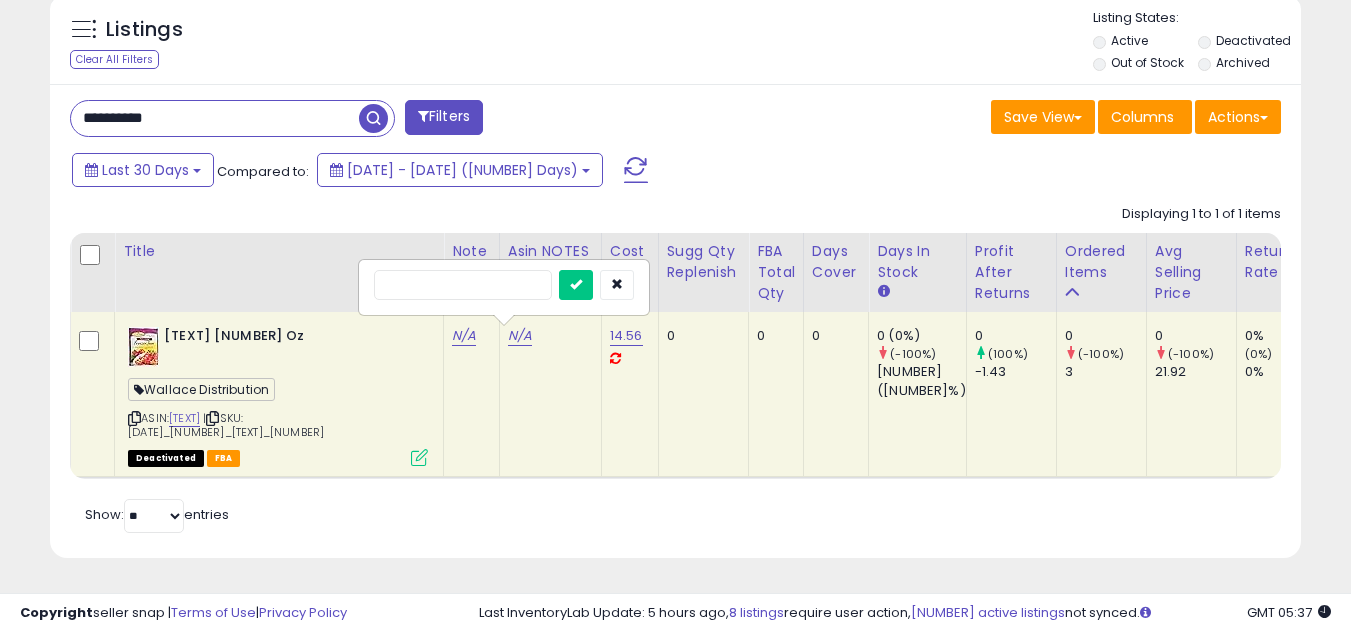 click on "Listings
Clear All Filters
Listing States:" at bounding box center (675, 43) 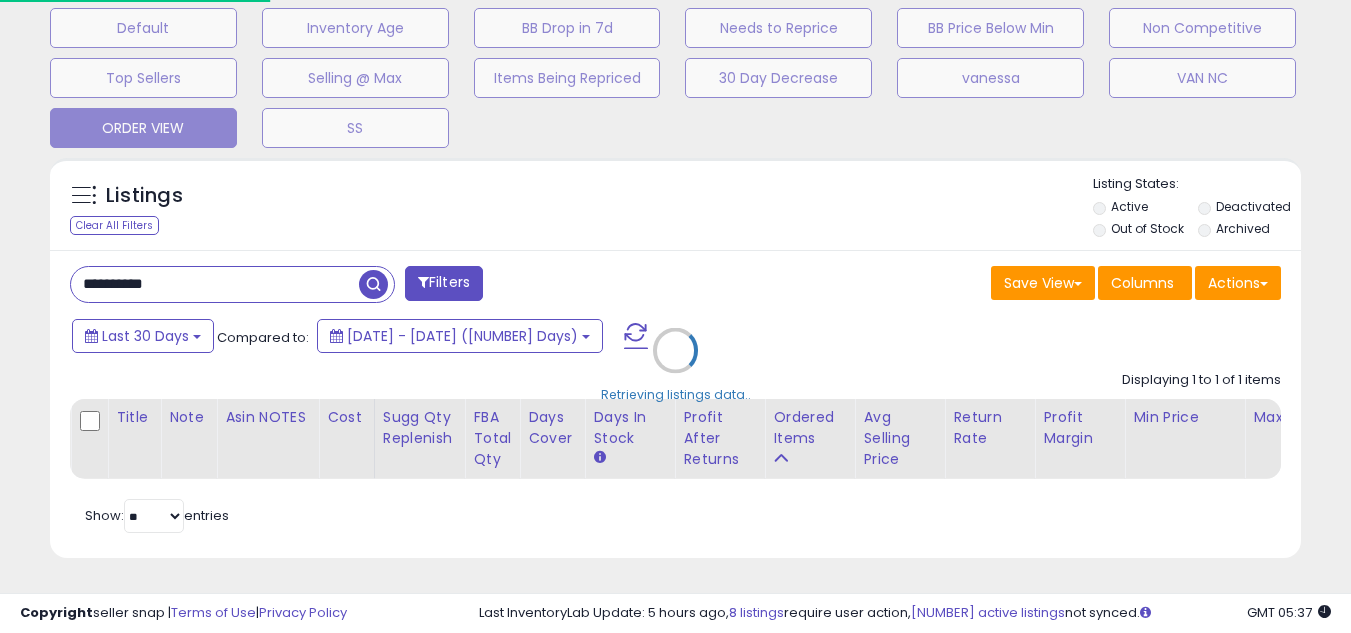 scroll, scrollTop: 999590, scrollLeft: 999267, axis: both 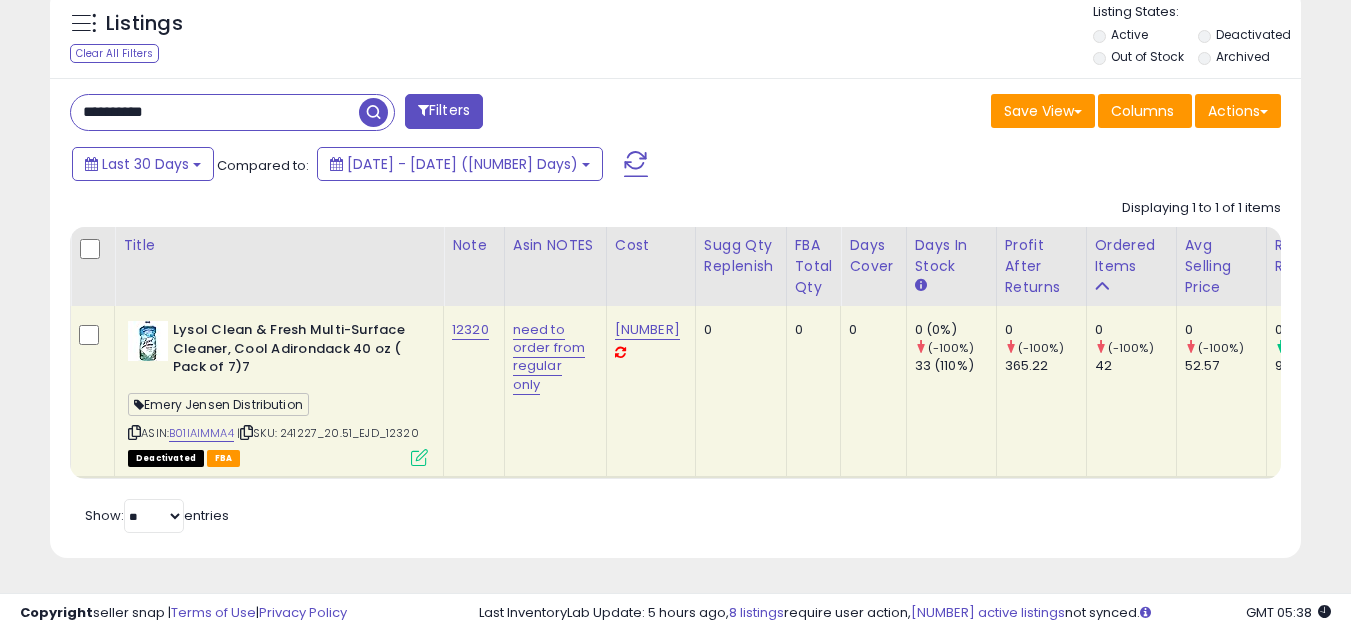 click on "**********" at bounding box center (215, 112) 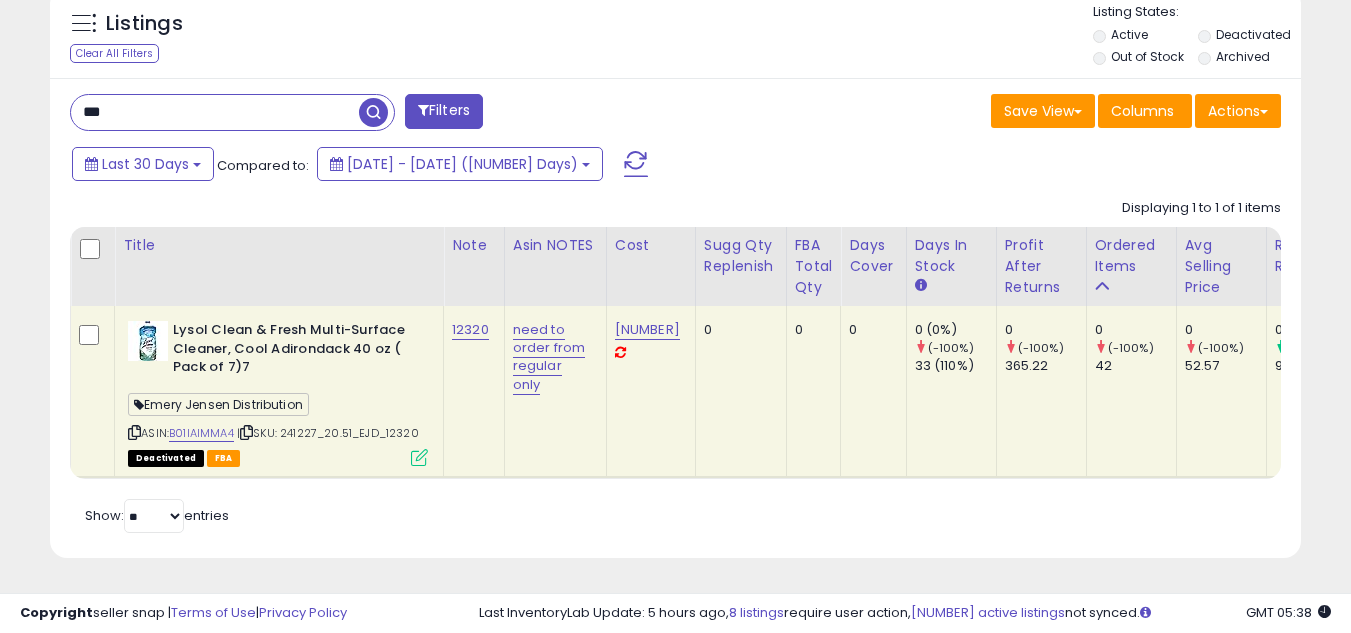 click at bounding box center [134, 432] 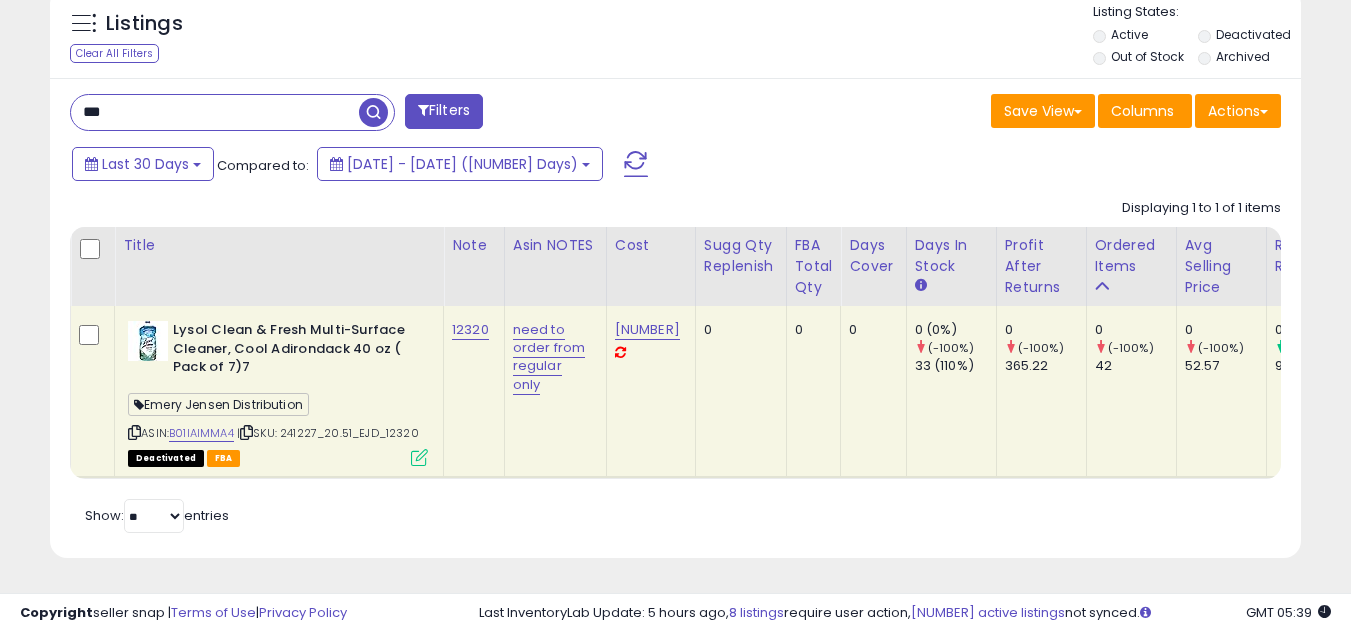 click on "***" at bounding box center (215, 112) 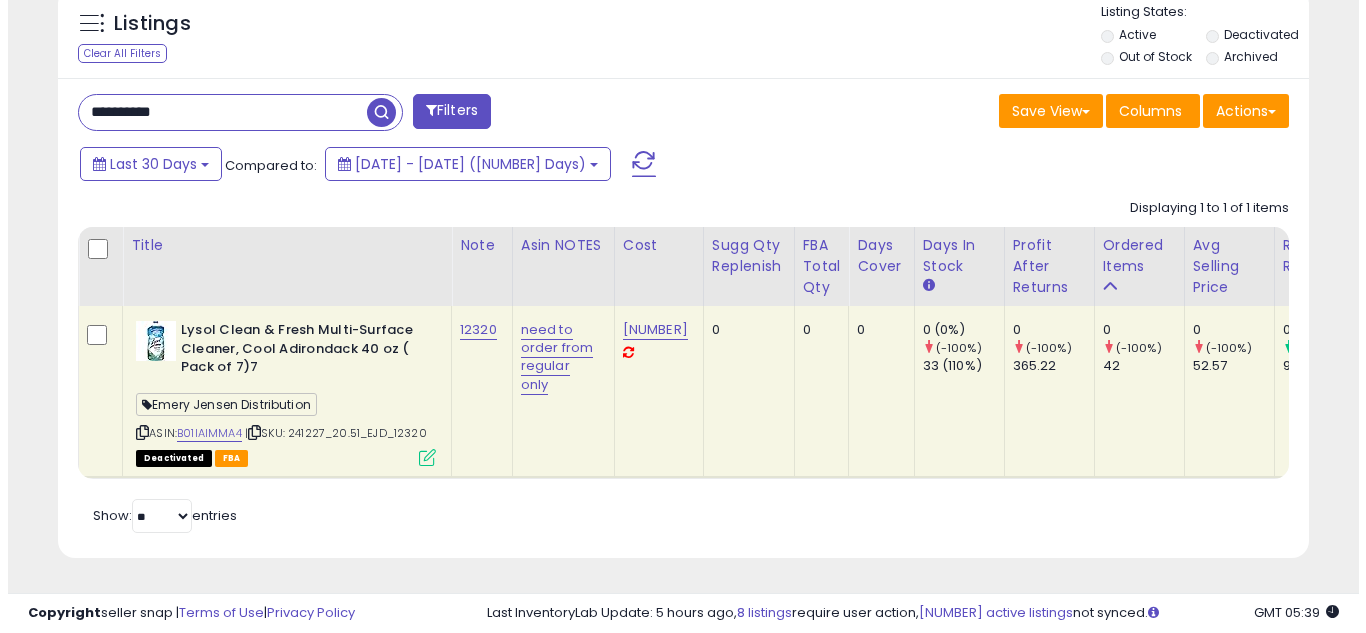 scroll, scrollTop: 637, scrollLeft: 0, axis: vertical 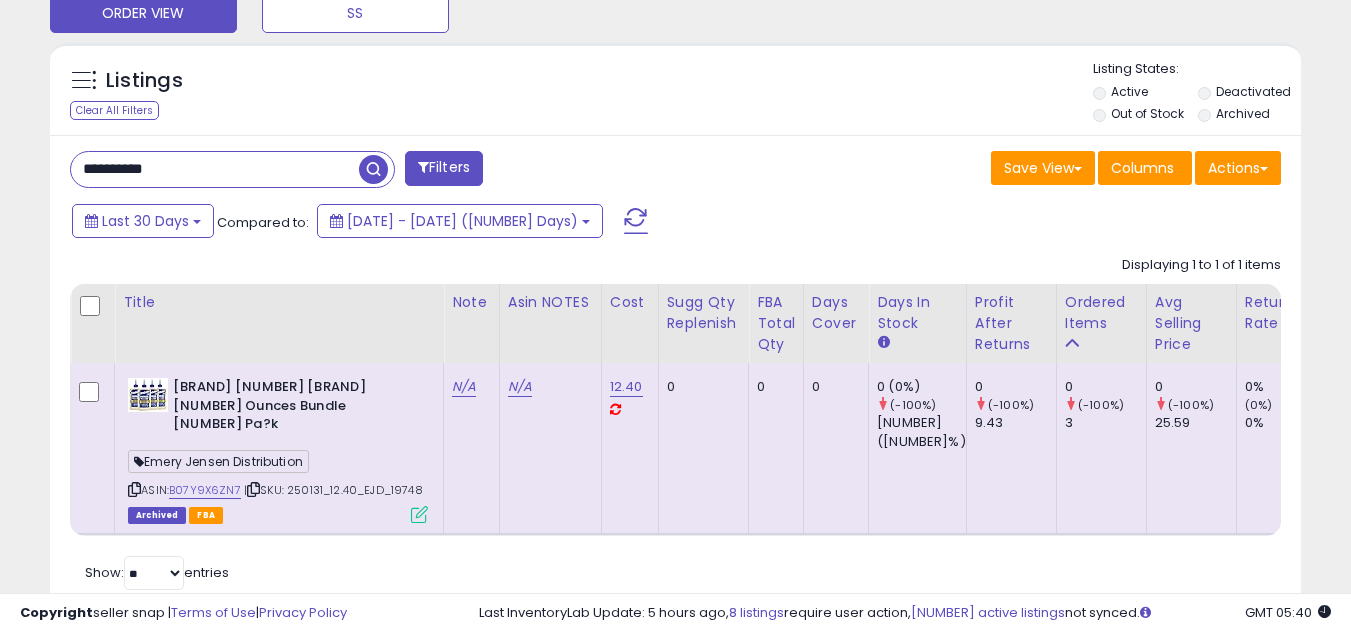 click on "**********" at bounding box center [215, 169] 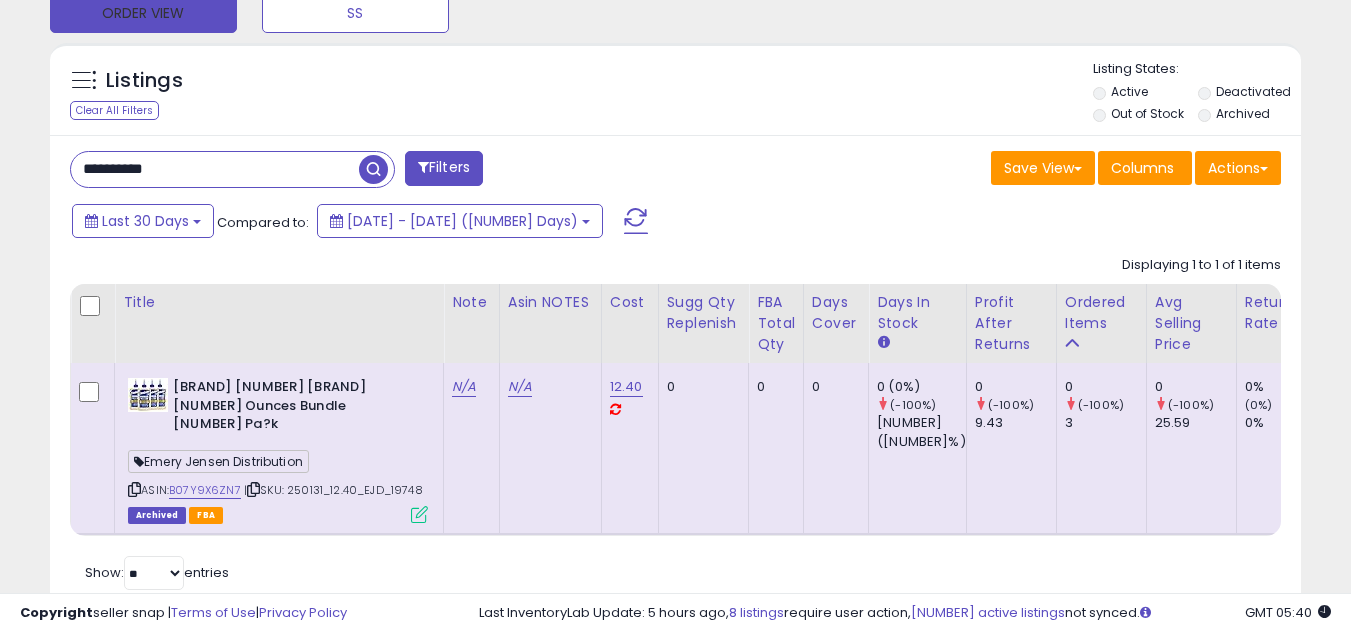 scroll, scrollTop: 999590, scrollLeft: 999267, axis: both 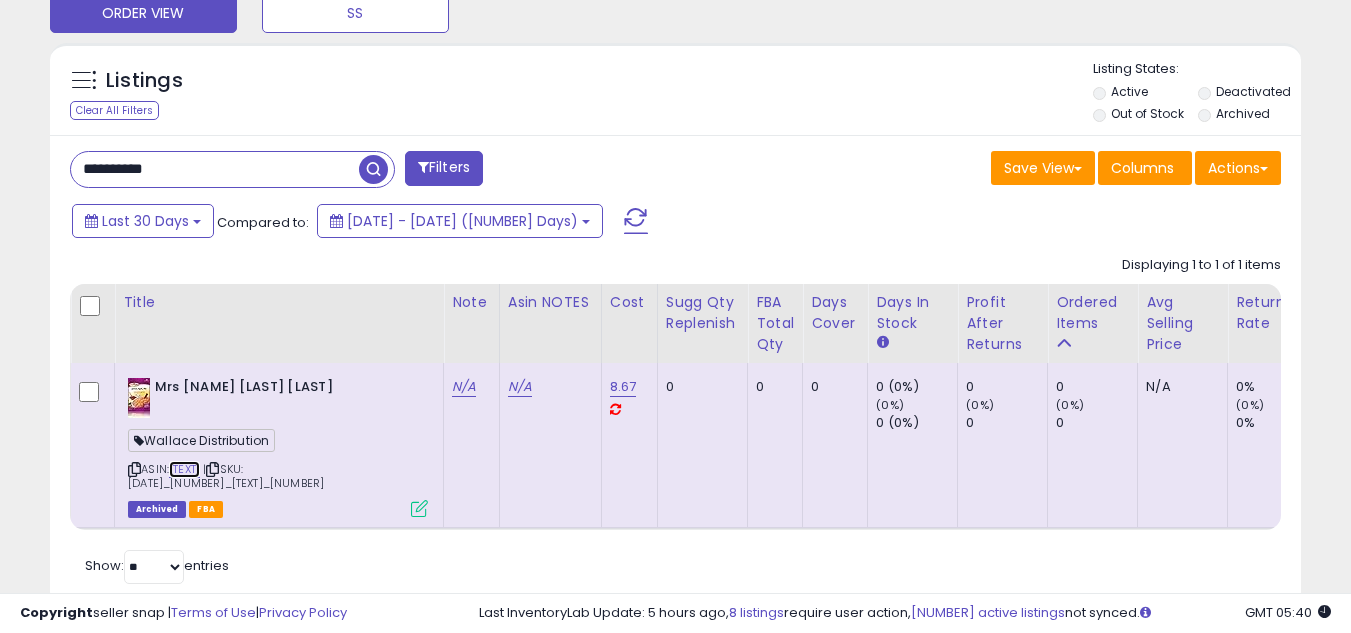 click on "[TEXT]" at bounding box center [184, 469] 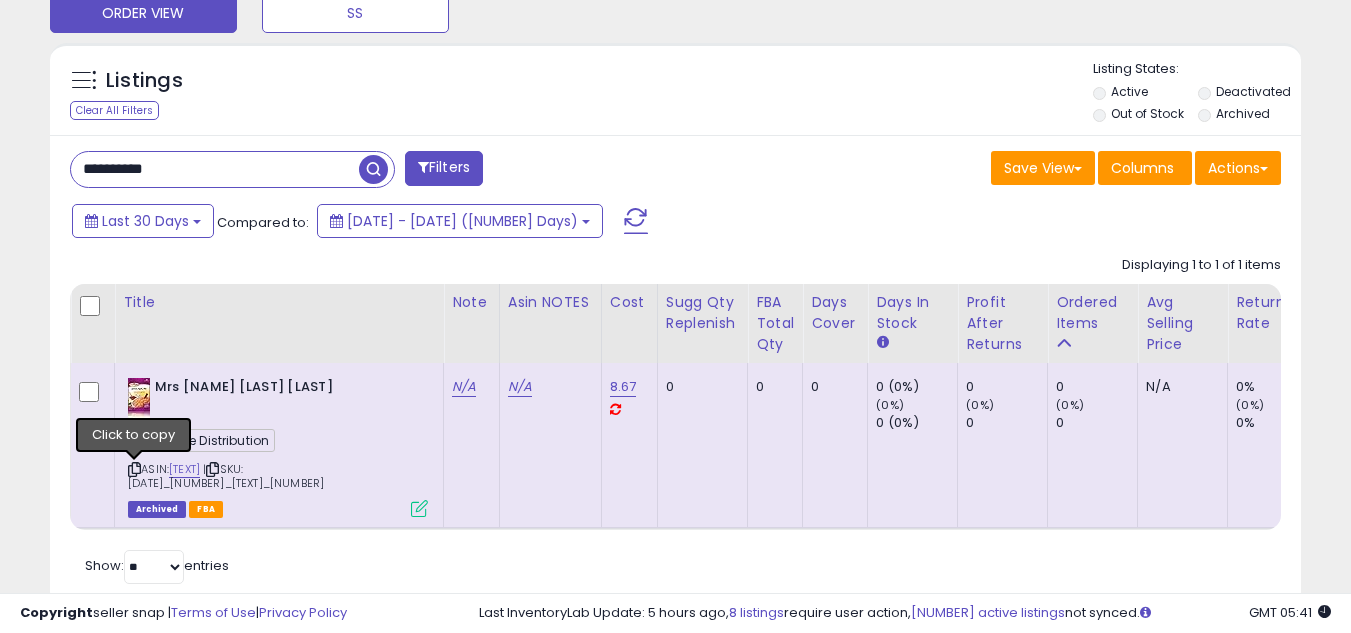 click at bounding box center [134, 469] 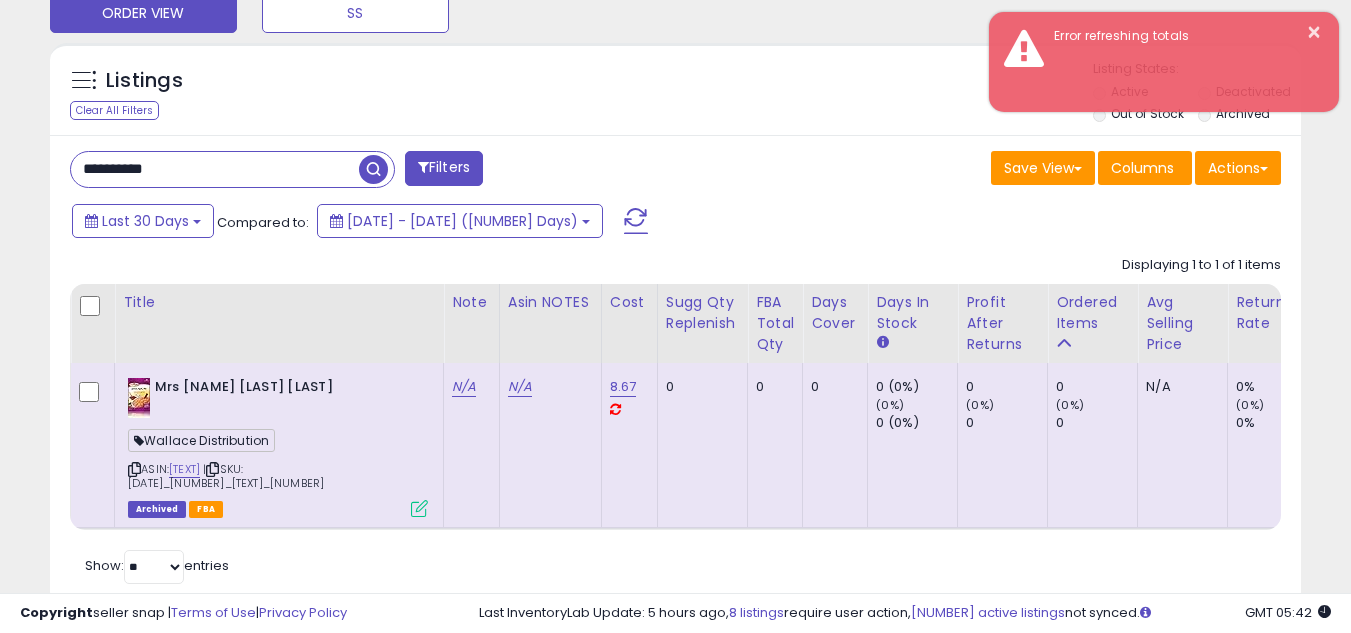 click on "Last [NUMBER] Days
Compared to:
[DATE] - [DATE] ([NUMBER] Days)" at bounding box center [521, 223] 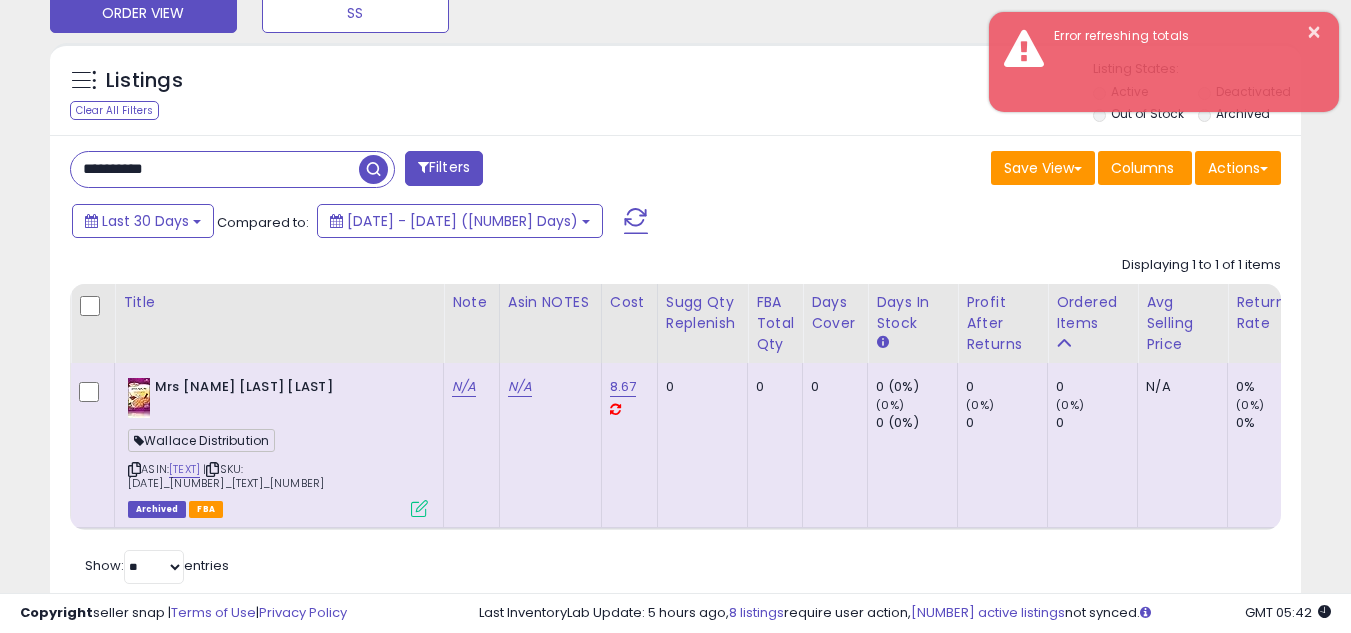 click on "**********" at bounding box center [215, 169] 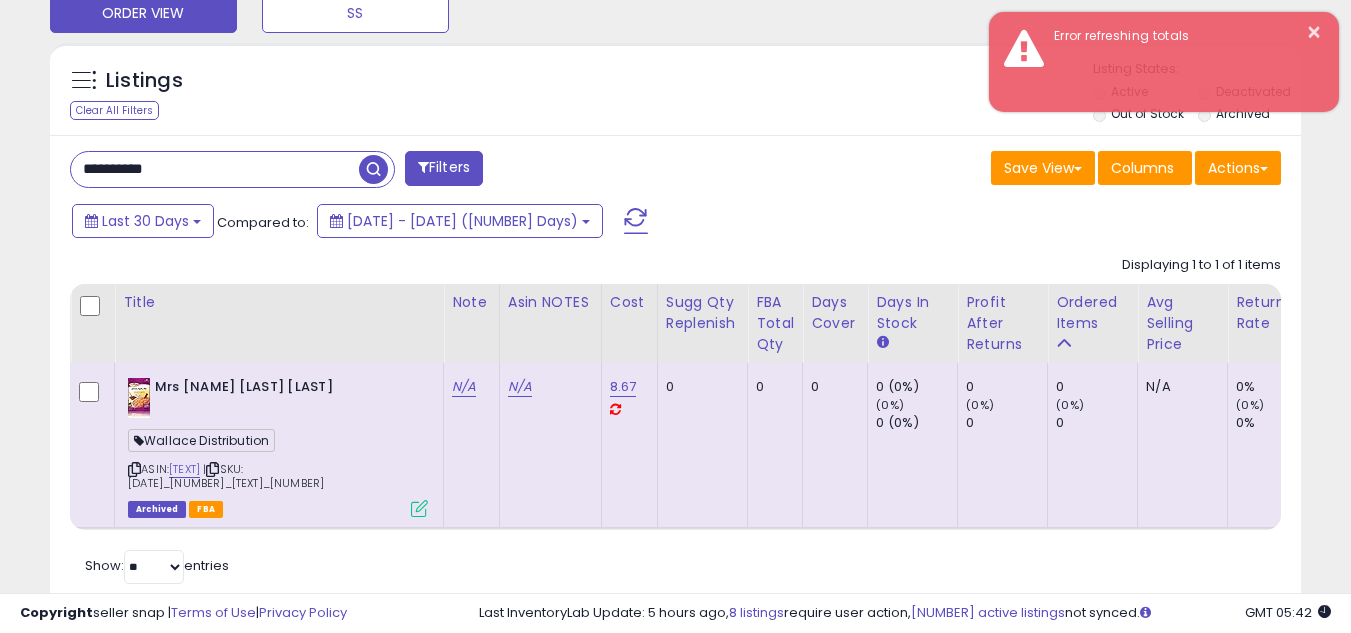 scroll, scrollTop: 999590, scrollLeft: 999267, axis: both 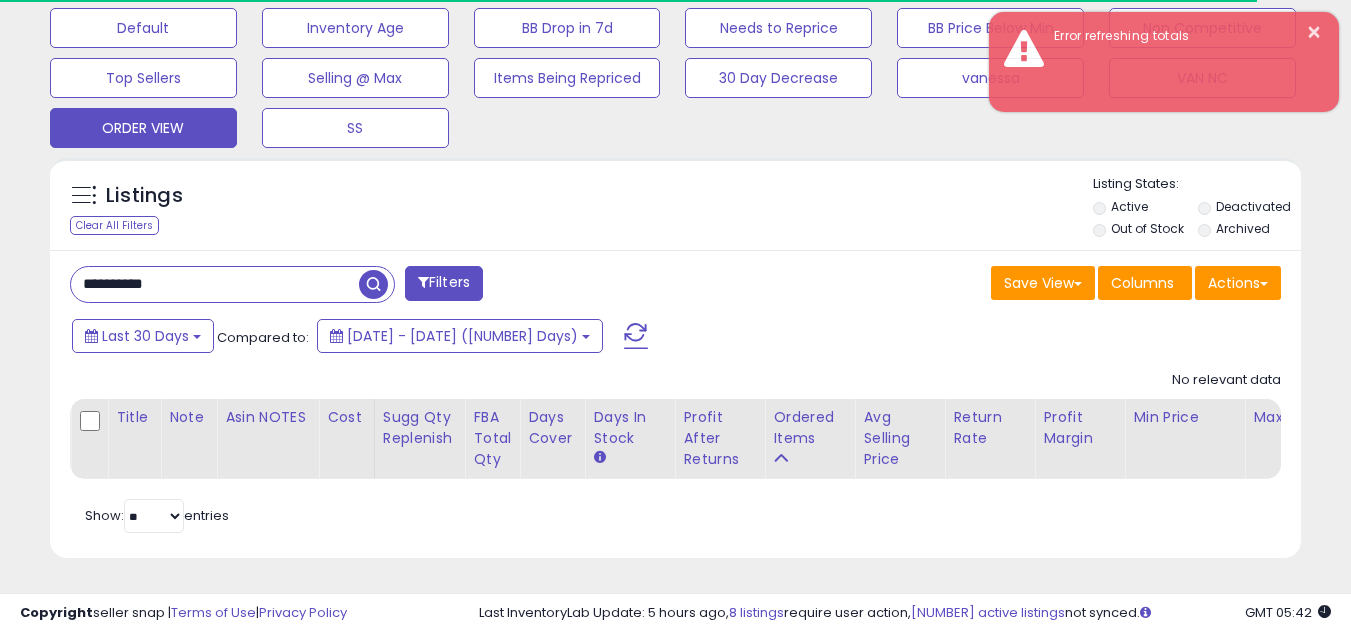 click on "**********" at bounding box center (215, 284) 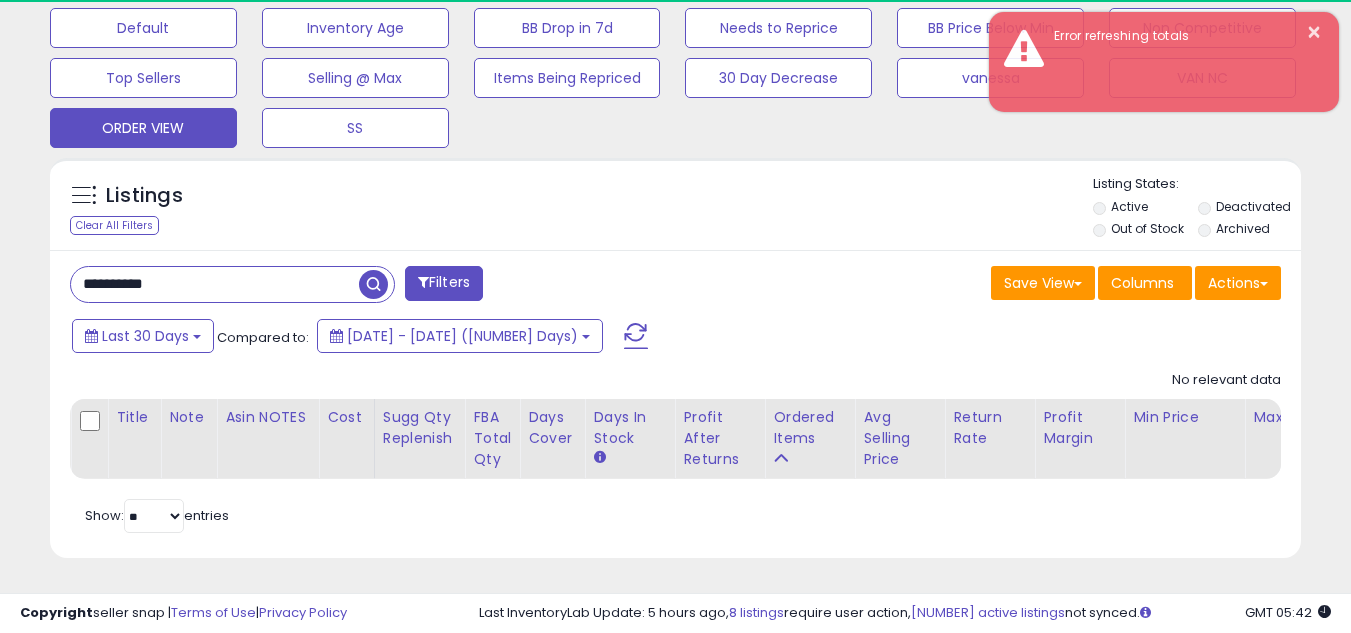 scroll, scrollTop: 999590, scrollLeft: 999276, axis: both 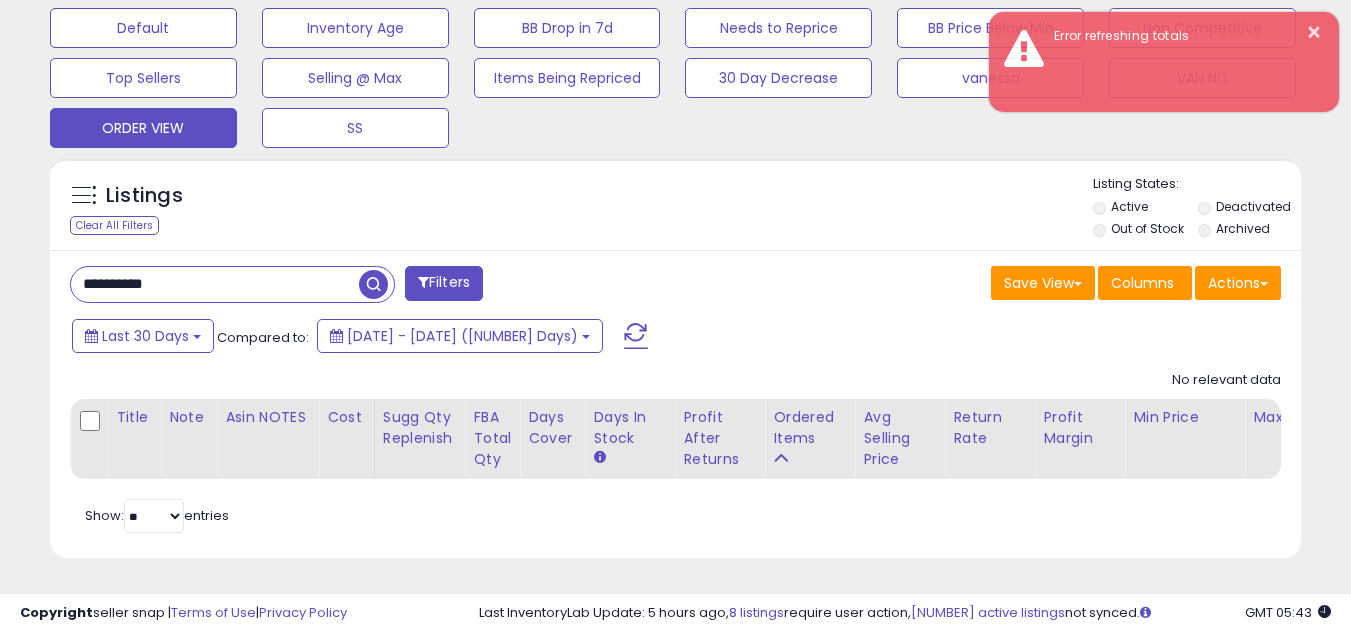 click on "**********" at bounding box center [215, 284] 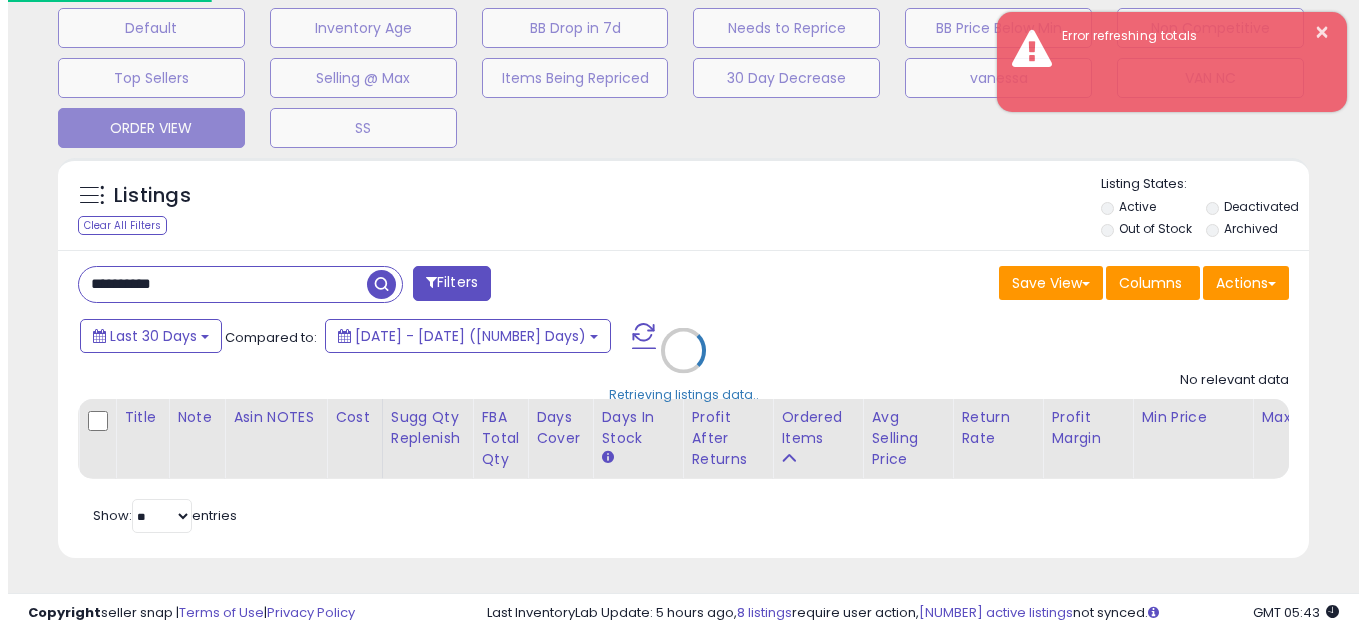 scroll, scrollTop: 999590, scrollLeft: 999267, axis: both 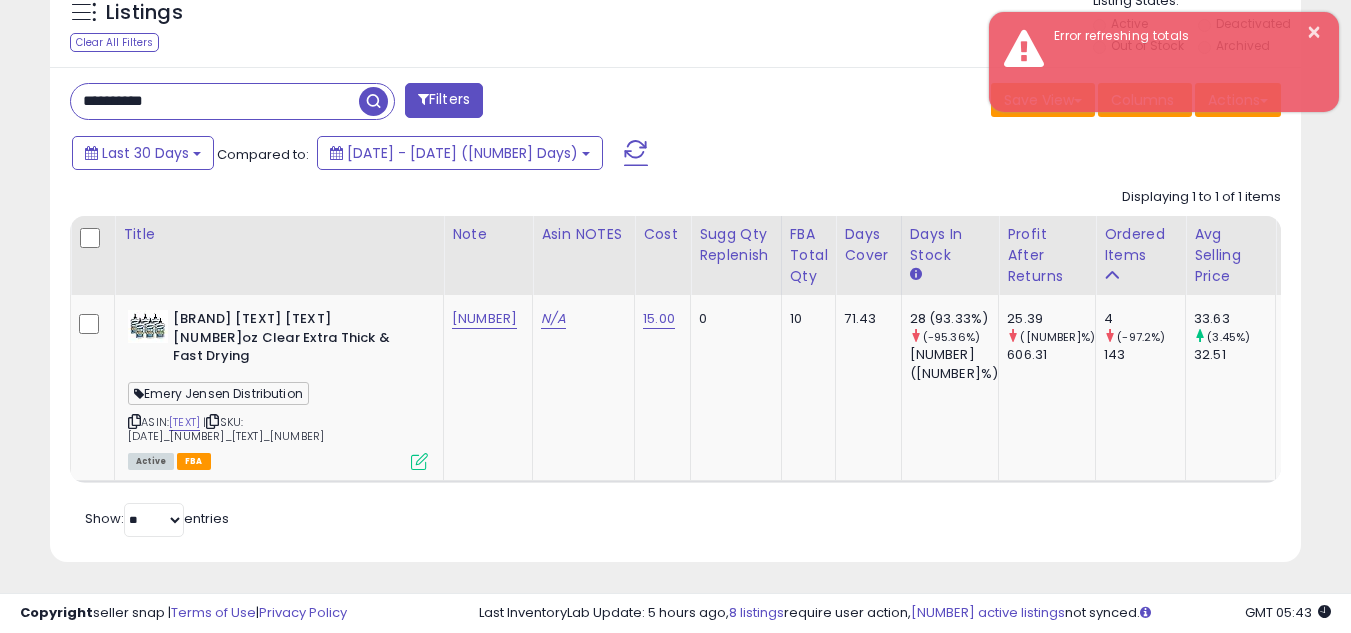 click on "**********" at bounding box center [215, 101] 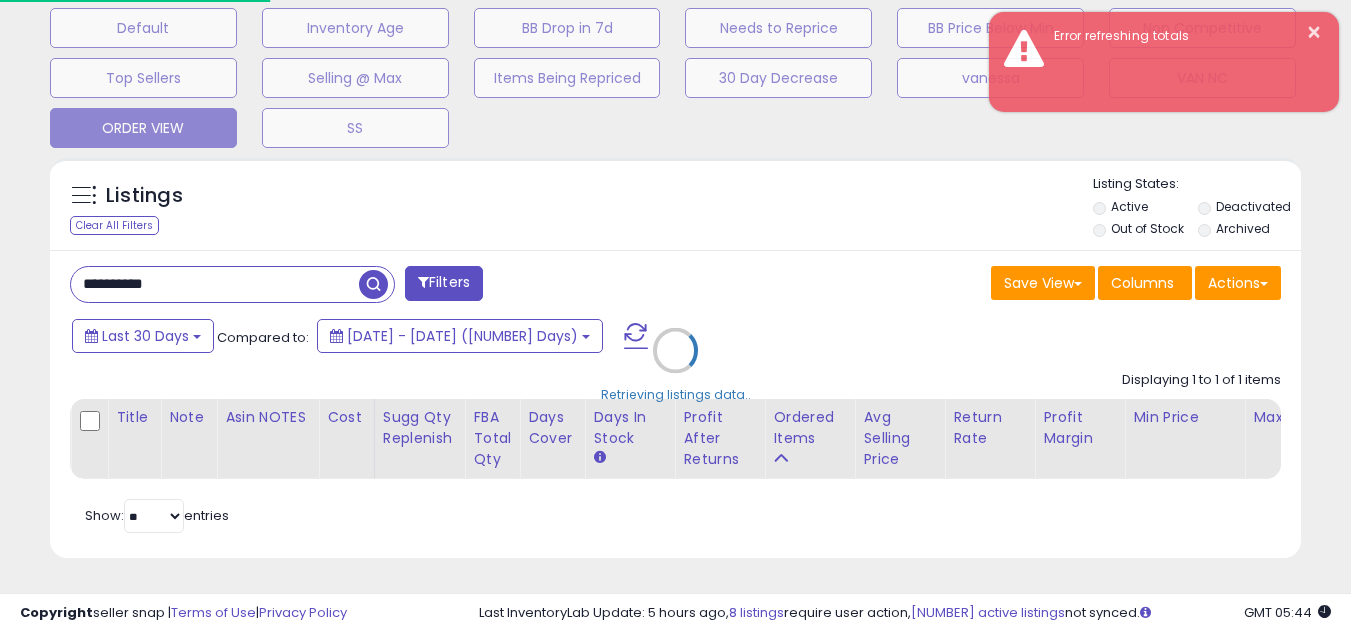 scroll, scrollTop: 999590, scrollLeft: 999267, axis: both 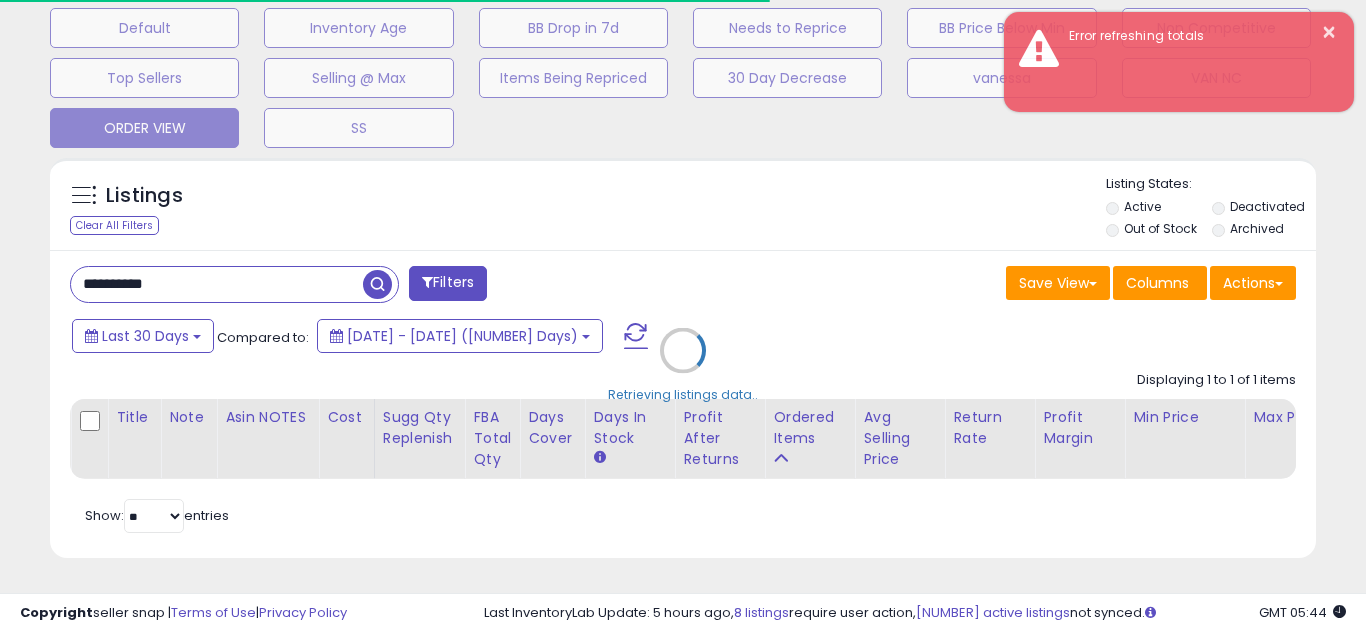 click on "Retrieving listings data.." at bounding box center [683, 365] 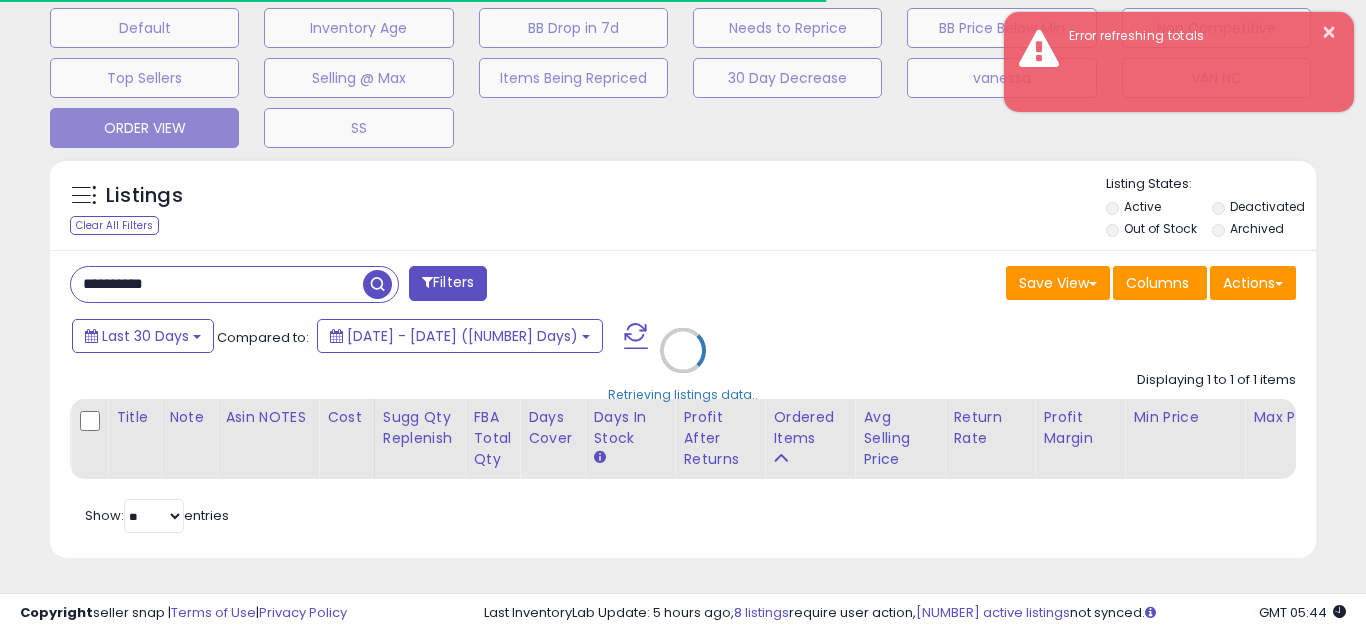 click on "Retrieving listings data.." at bounding box center [683, 365] 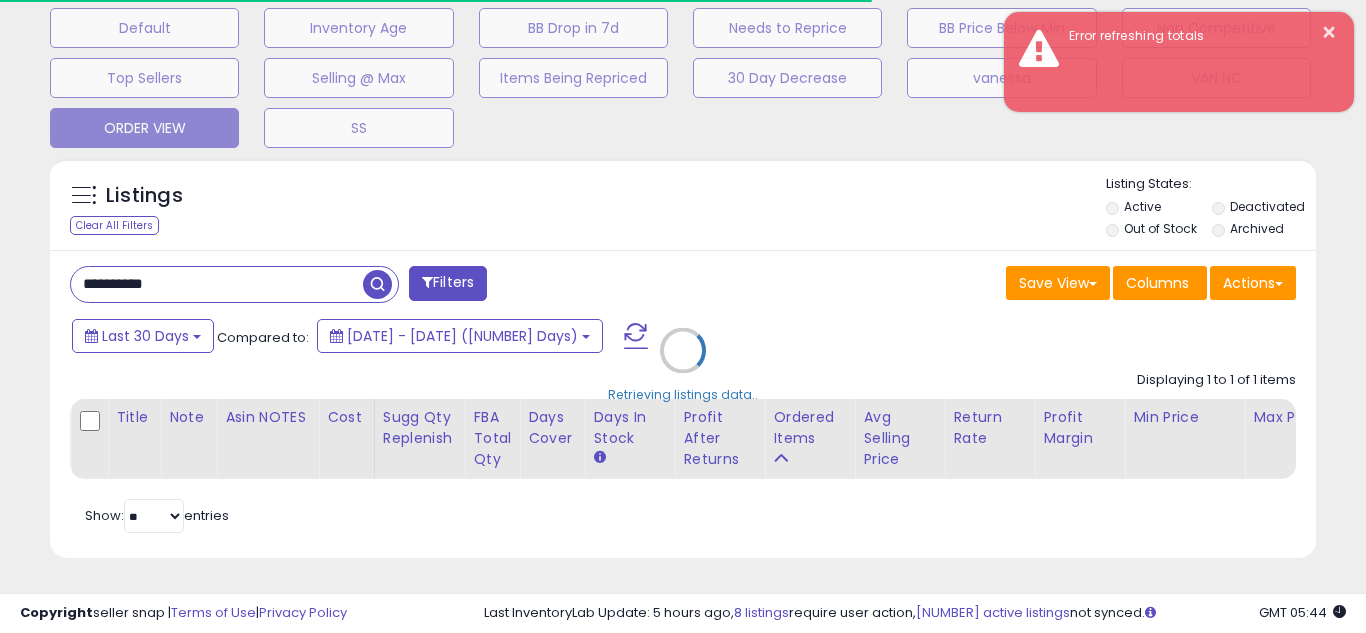 click on "Retrieving listings data.." at bounding box center [683, 365] 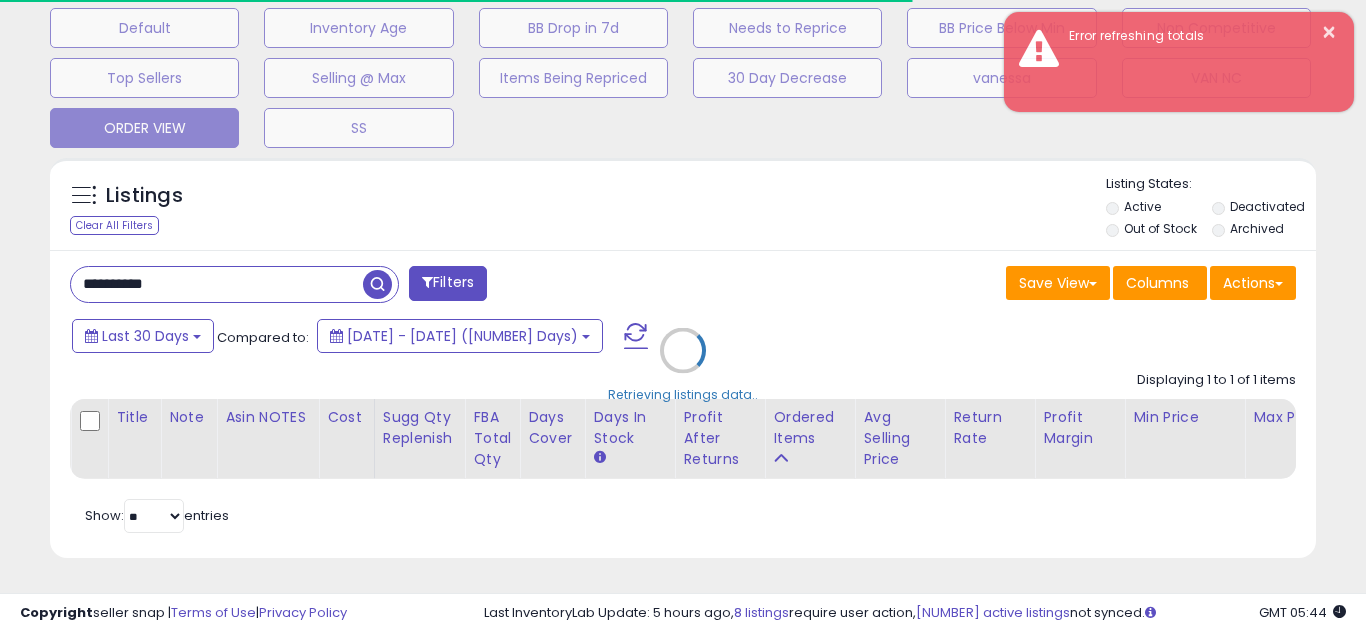 click on "Retrieving listings data.." at bounding box center [683, 365] 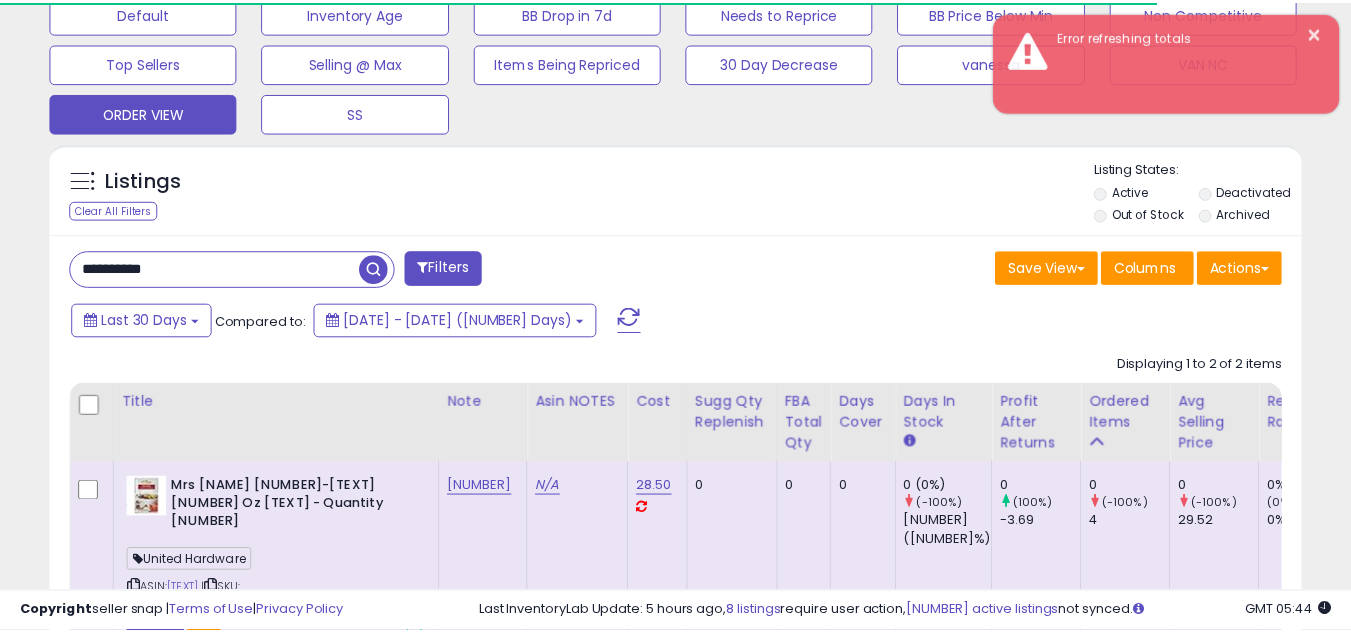 scroll, scrollTop: 410, scrollLeft: 724, axis: both 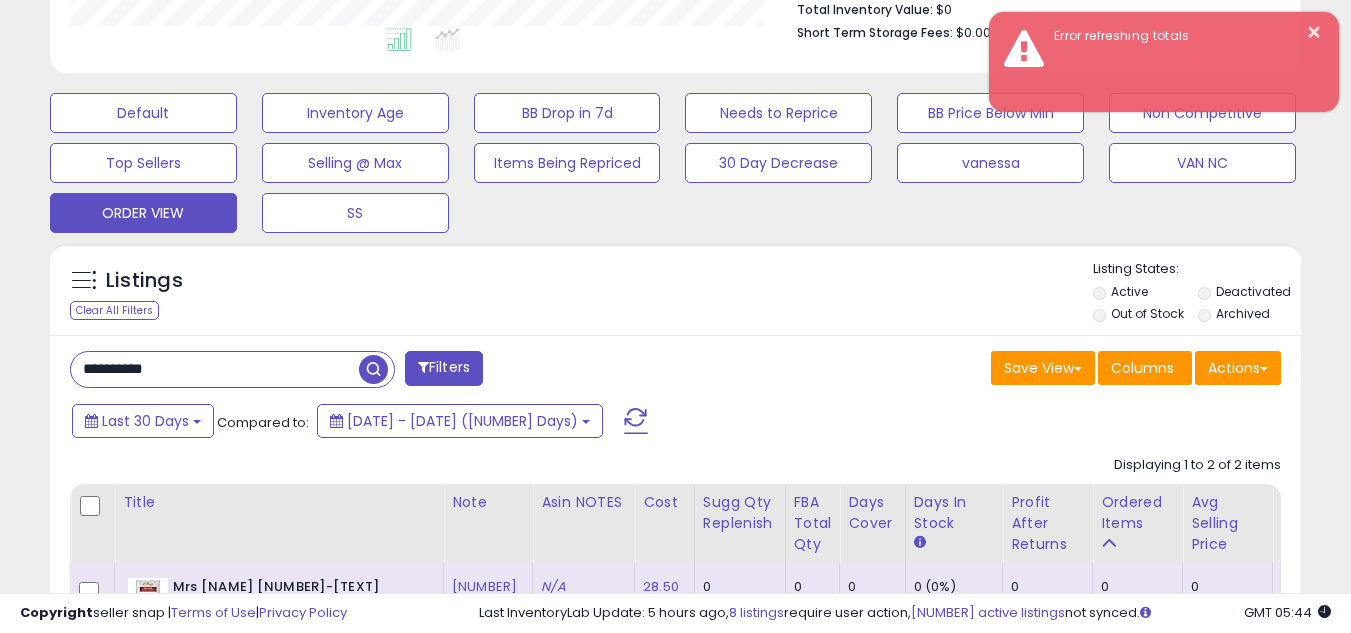 click on "**********" at bounding box center [215, 369] 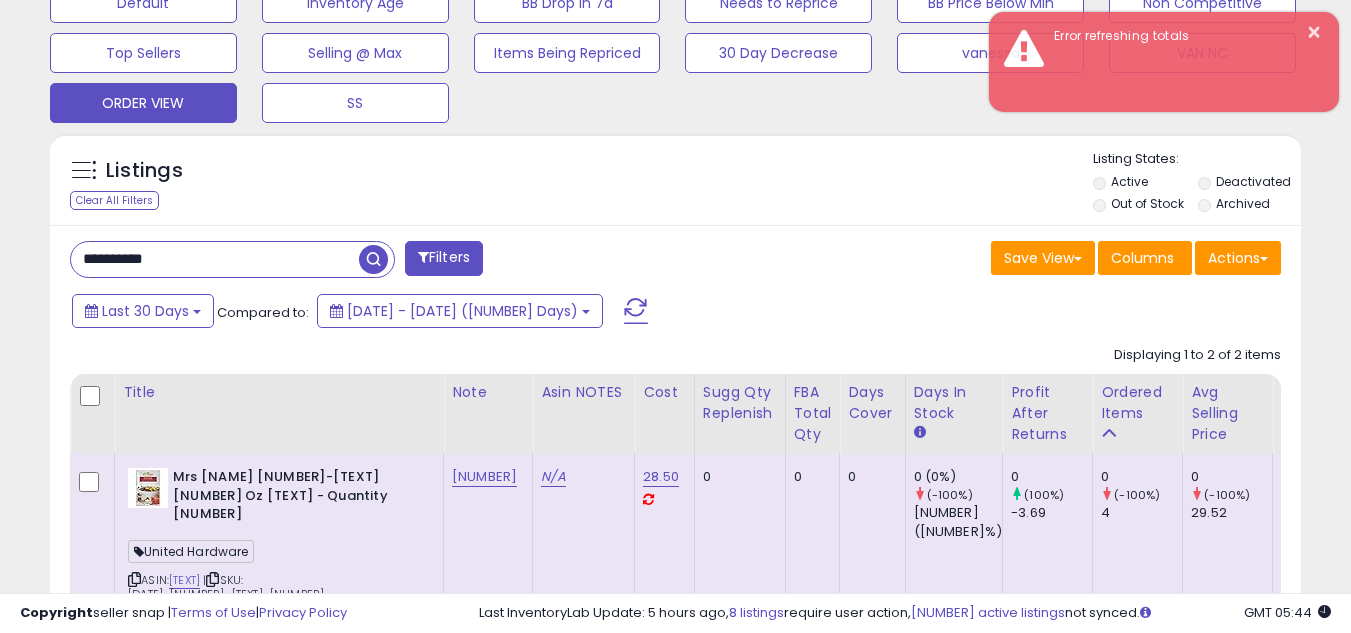 scroll, scrollTop: 737, scrollLeft: 0, axis: vertical 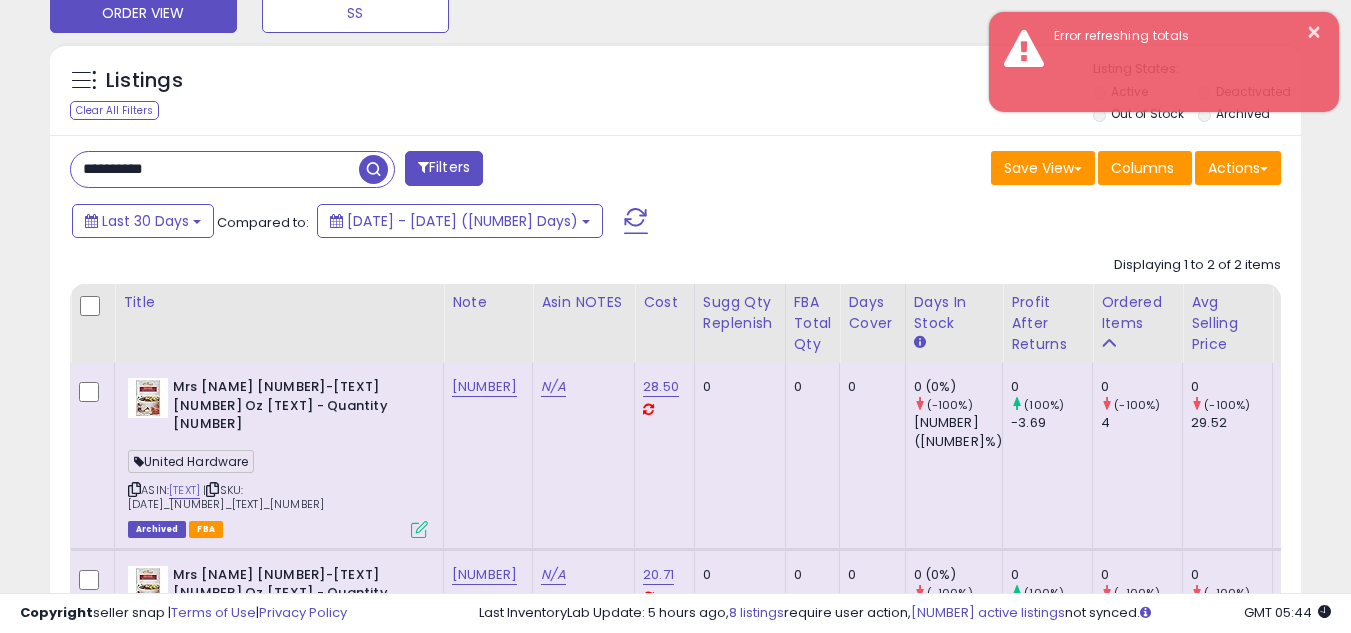 click on "**********" at bounding box center [215, 169] 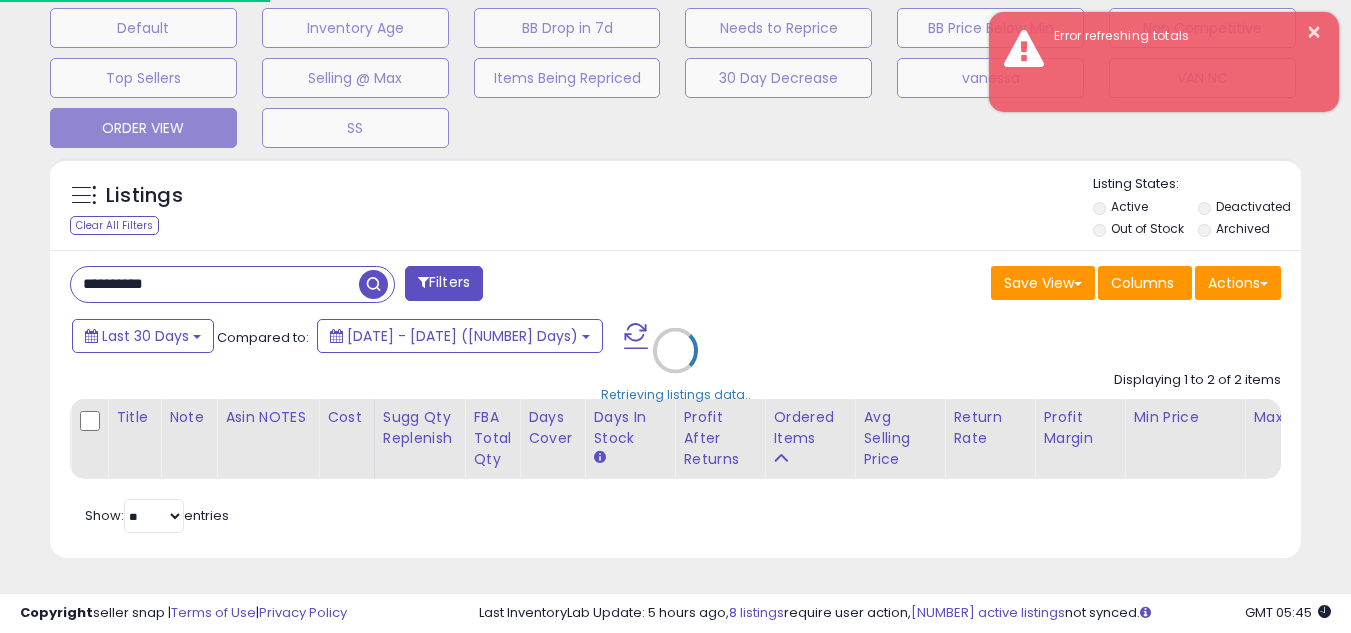 scroll, scrollTop: 999590, scrollLeft: 999267, axis: both 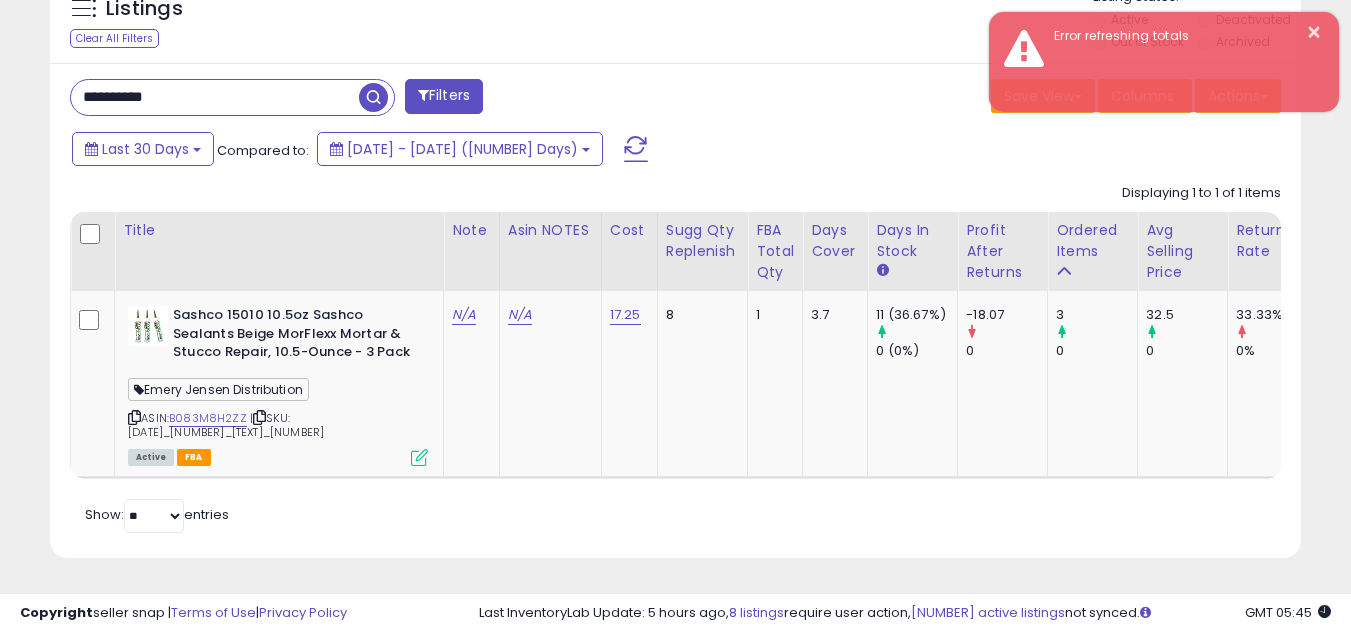 click on "**********" at bounding box center [215, 97] 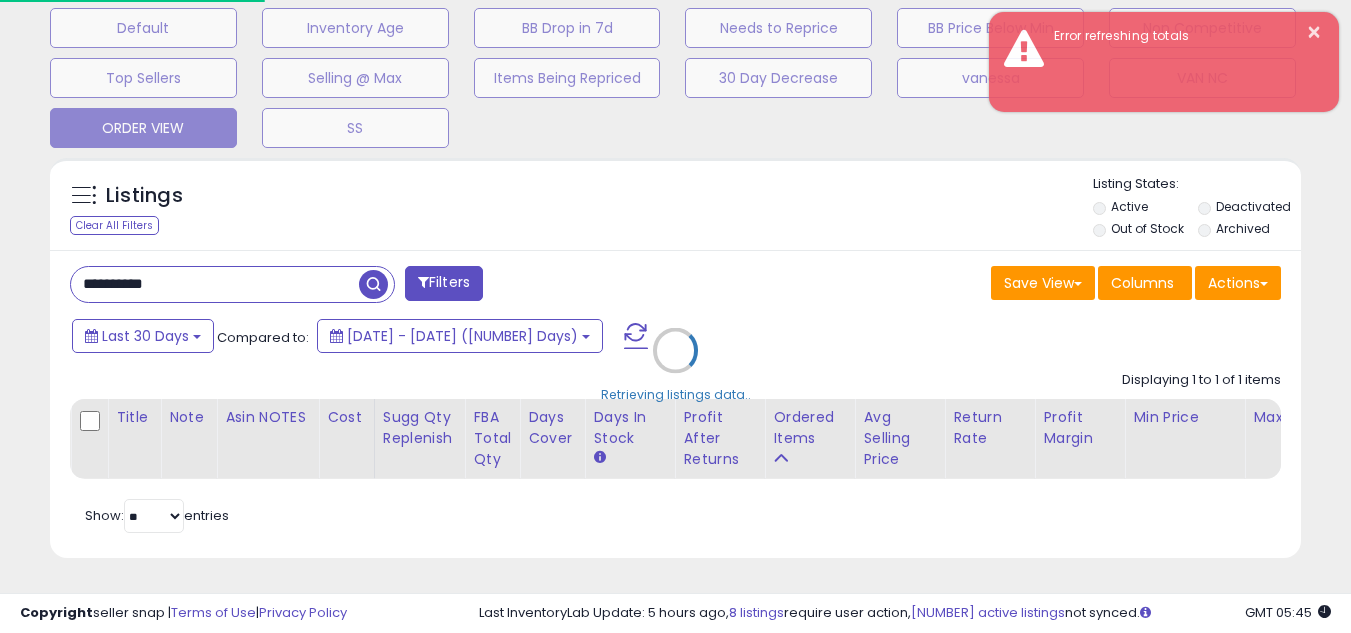 scroll, scrollTop: 999590, scrollLeft: 999267, axis: both 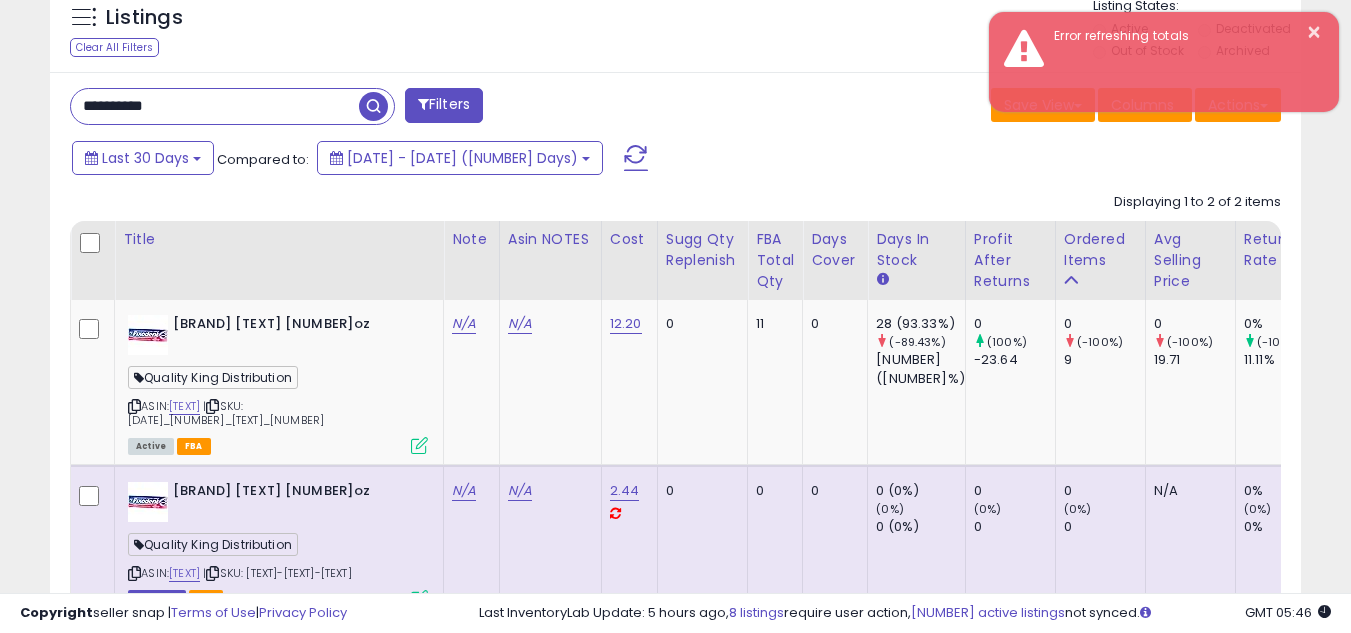click on "**********" at bounding box center (215, 106) 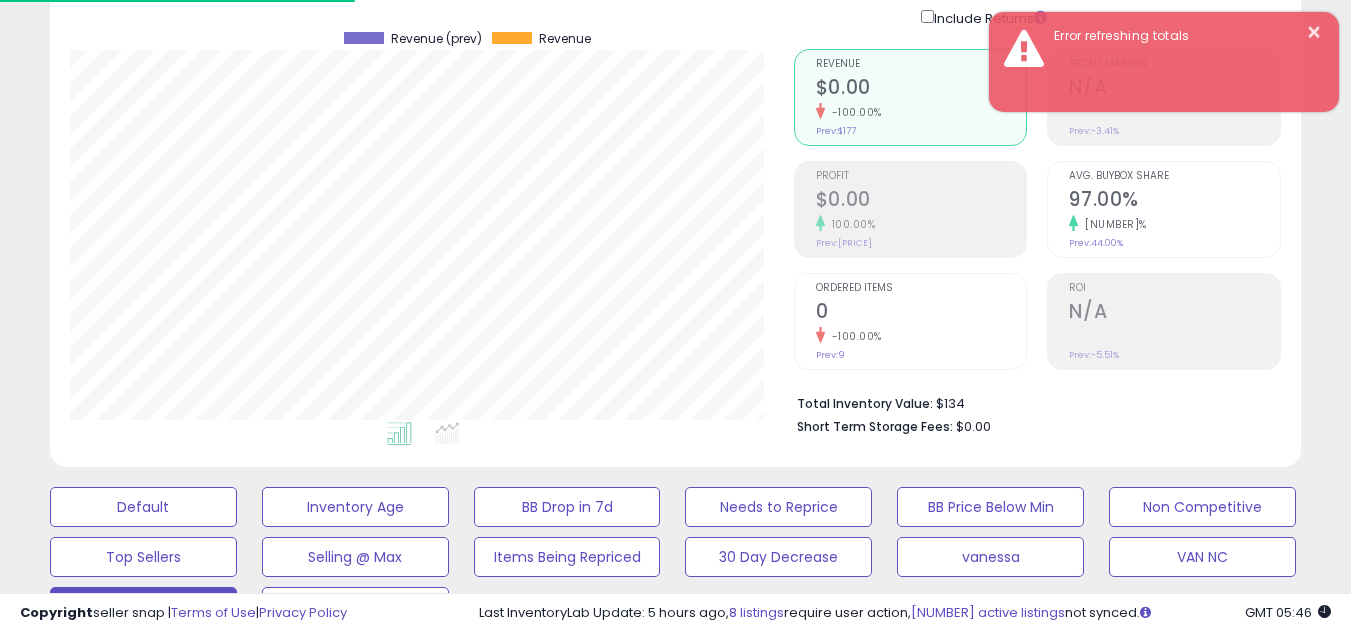scroll, scrollTop: 100, scrollLeft: 0, axis: vertical 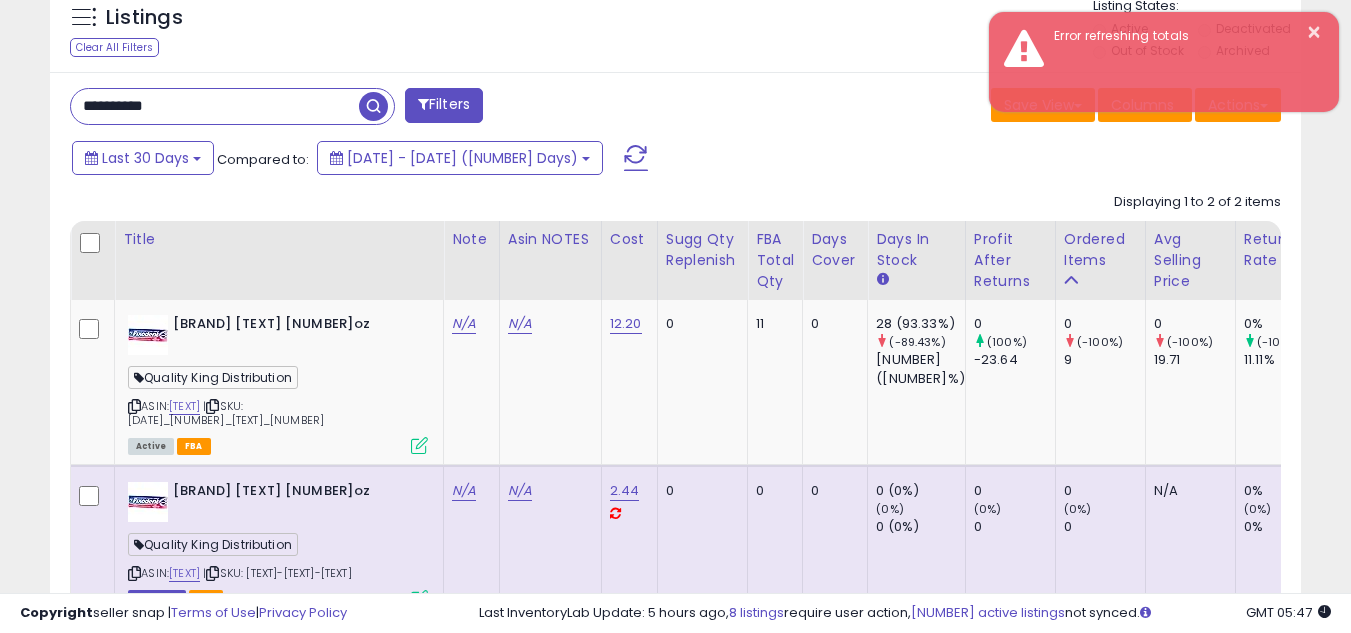 click on "**********" at bounding box center (215, 106) 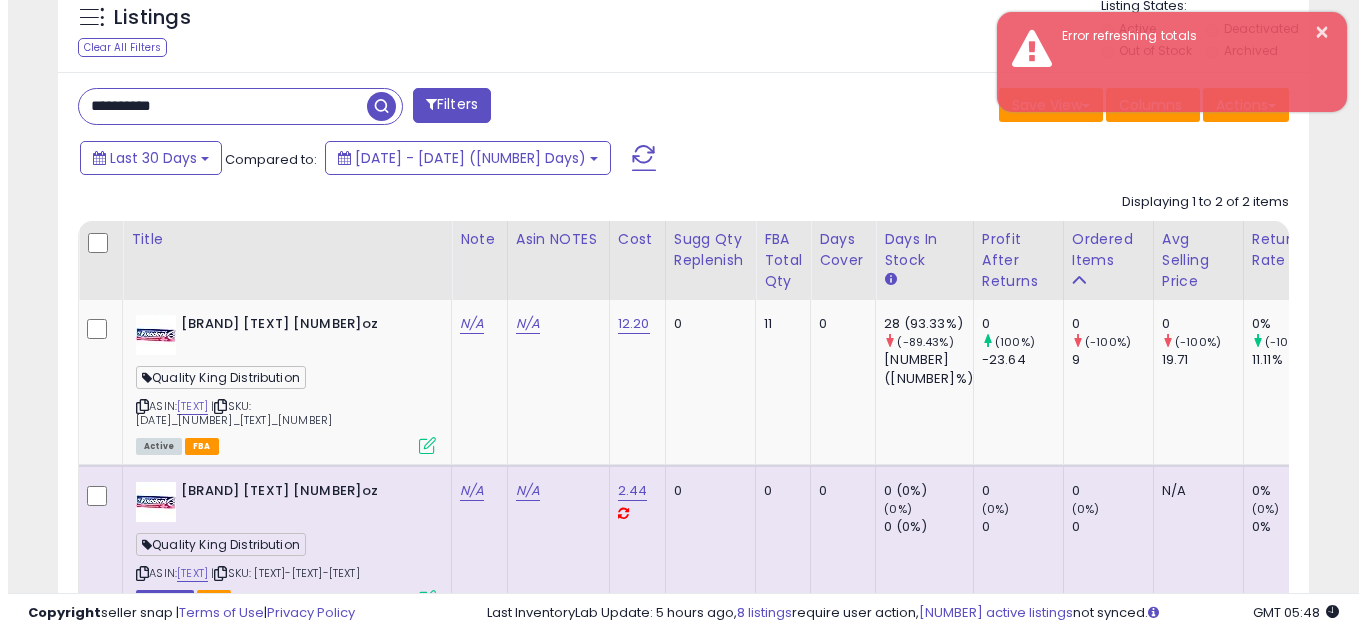 scroll, scrollTop: 637, scrollLeft: 0, axis: vertical 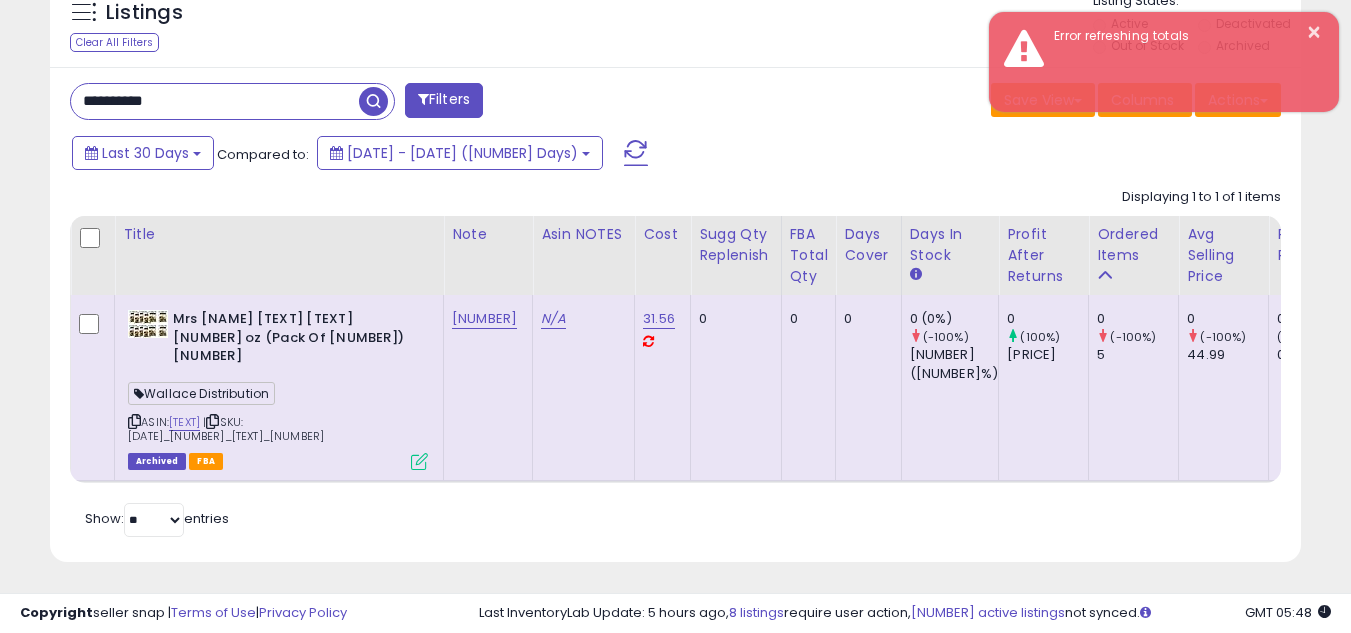 click on "**********" at bounding box center (215, 101) 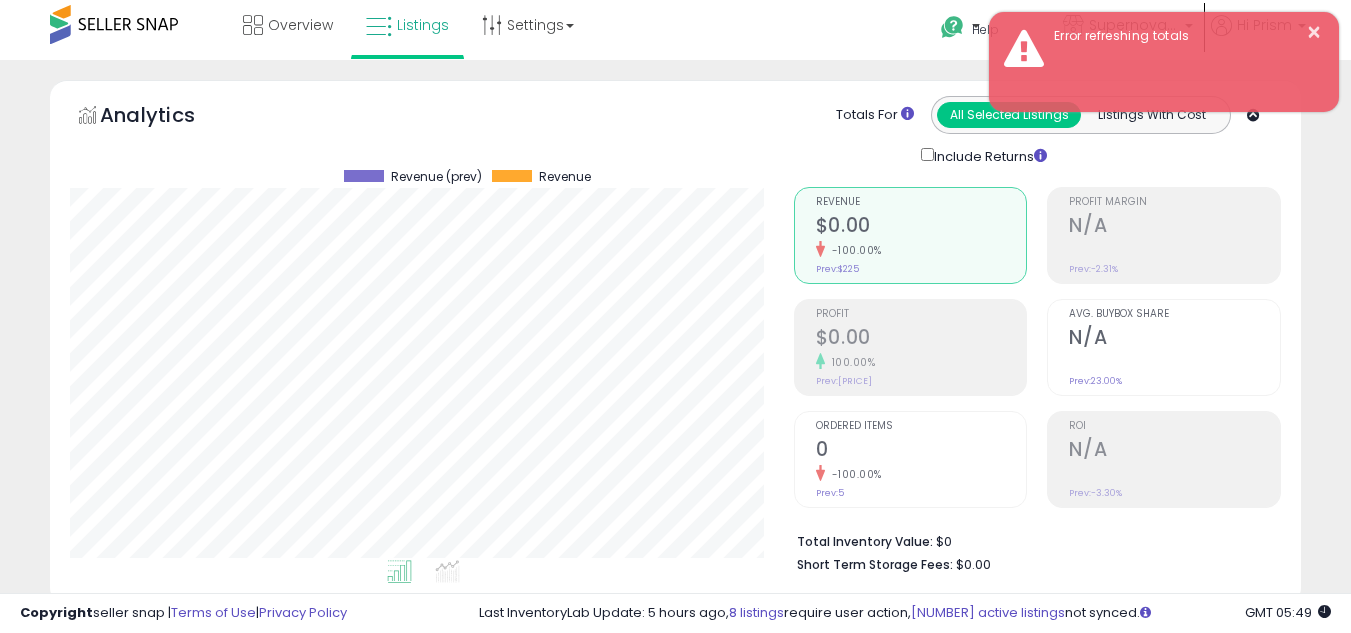 scroll, scrollTop: 705, scrollLeft: 0, axis: vertical 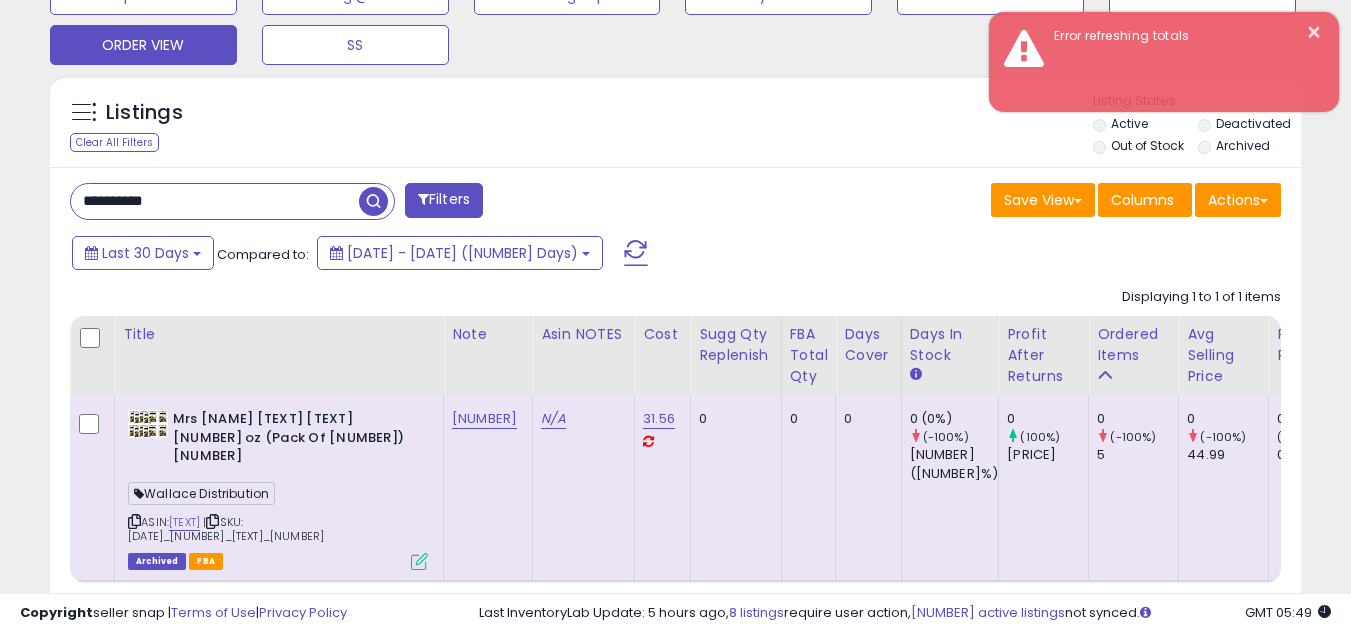 click on "**********" at bounding box center [215, 201] 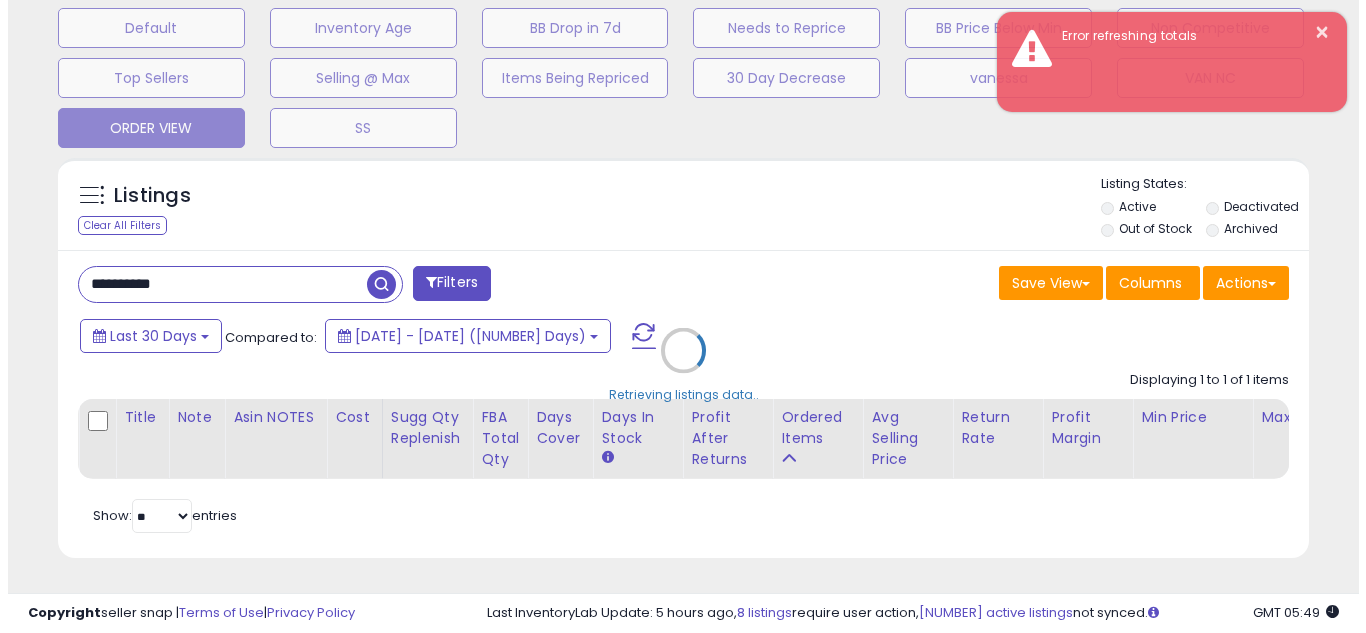 scroll, scrollTop: 637, scrollLeft: 0, axis: vertical 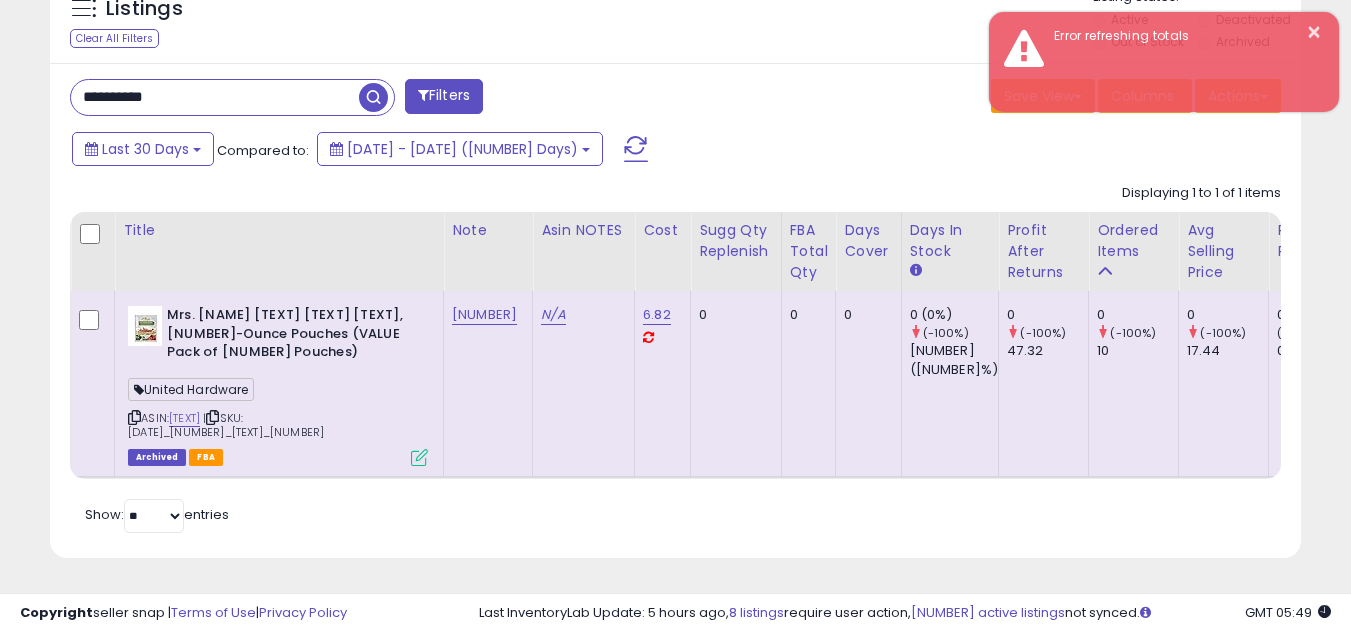 click at bounding box center (134, 417) 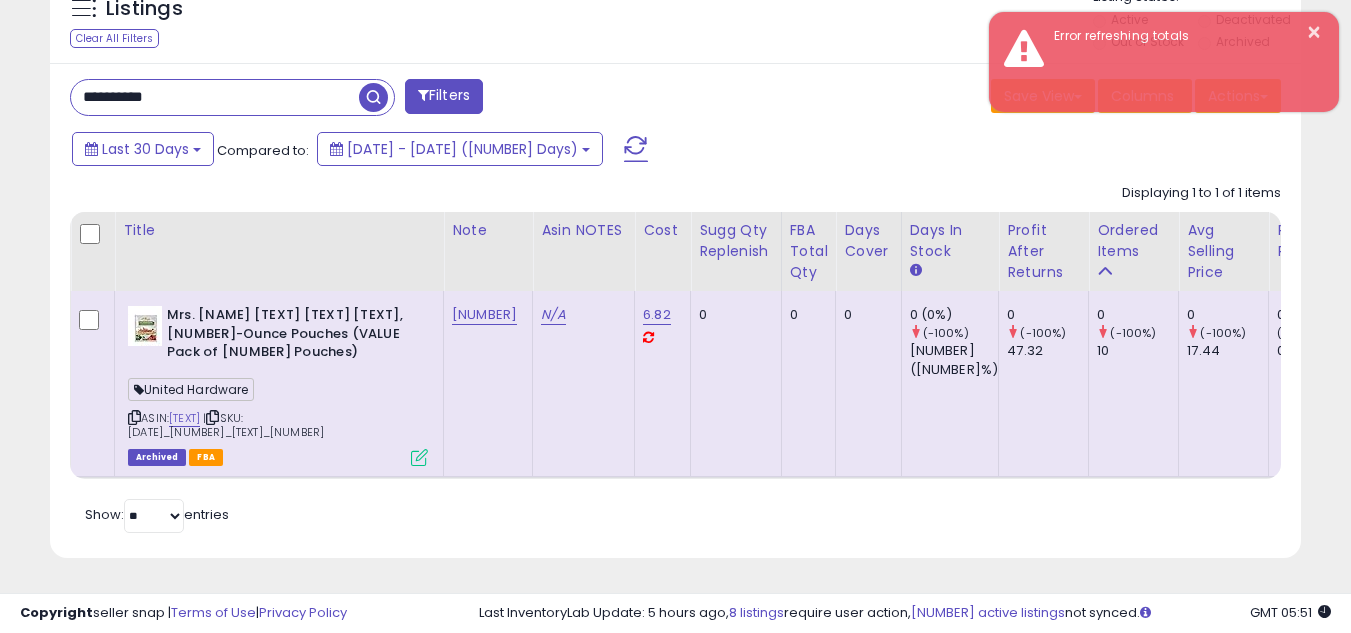 click on "**********" at bounding box center [215, 97] 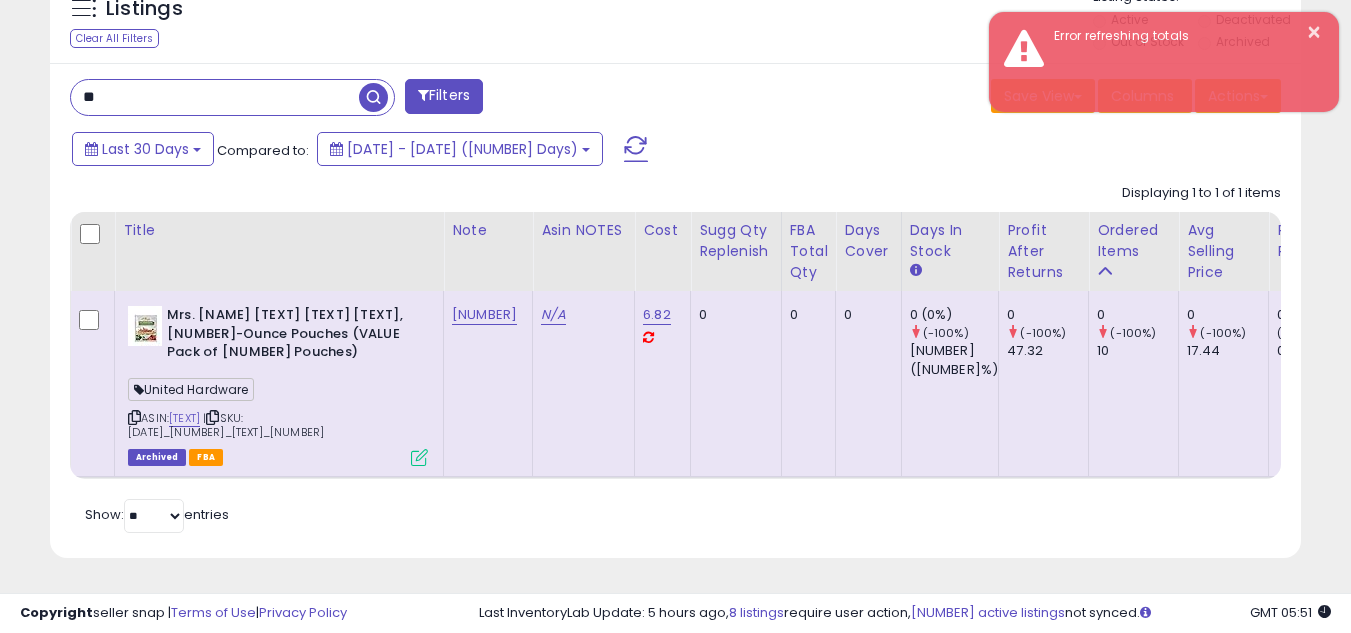 click on "**" at bounding box center (215, 97) 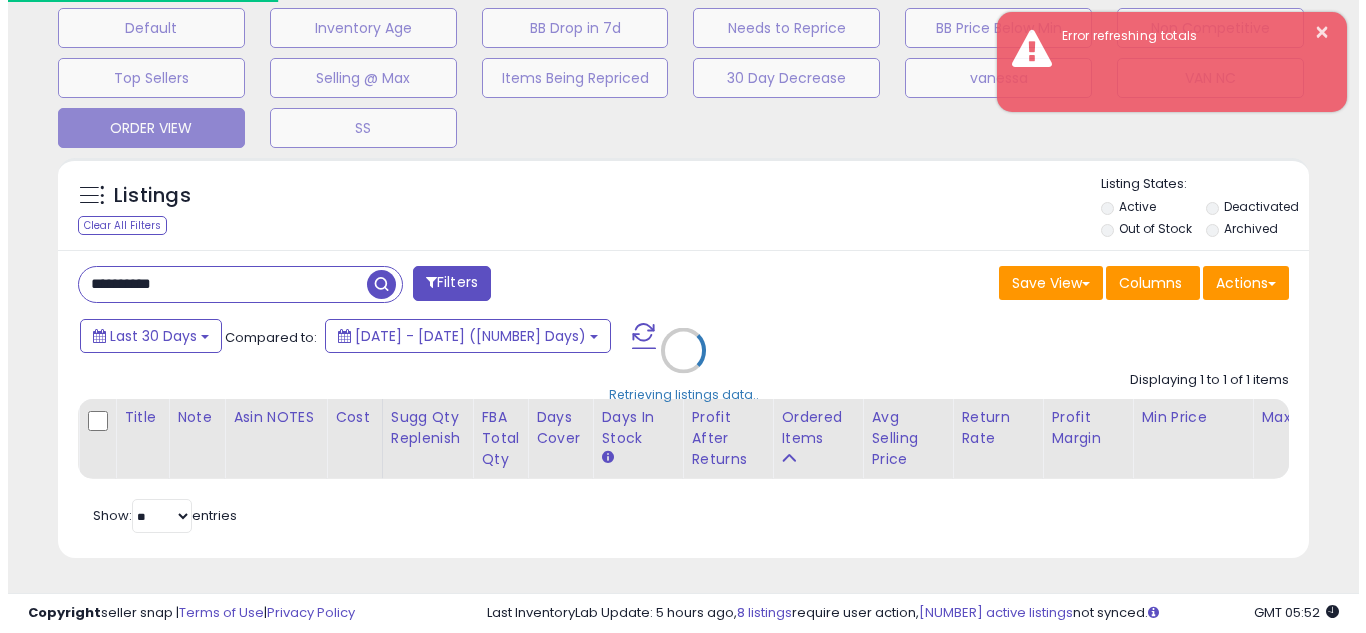 scroll, scrollTop: 637, scrollLeft: 0, axis: vertical 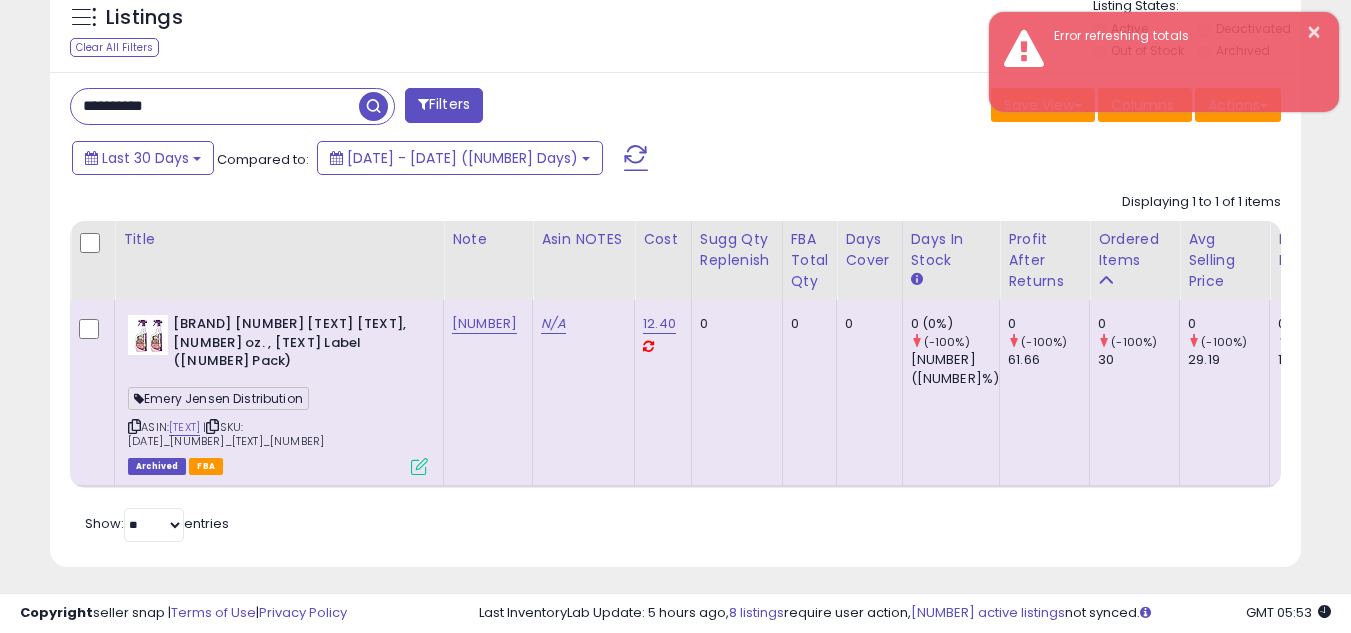 click on "**********" at bounding box center (215, 106) 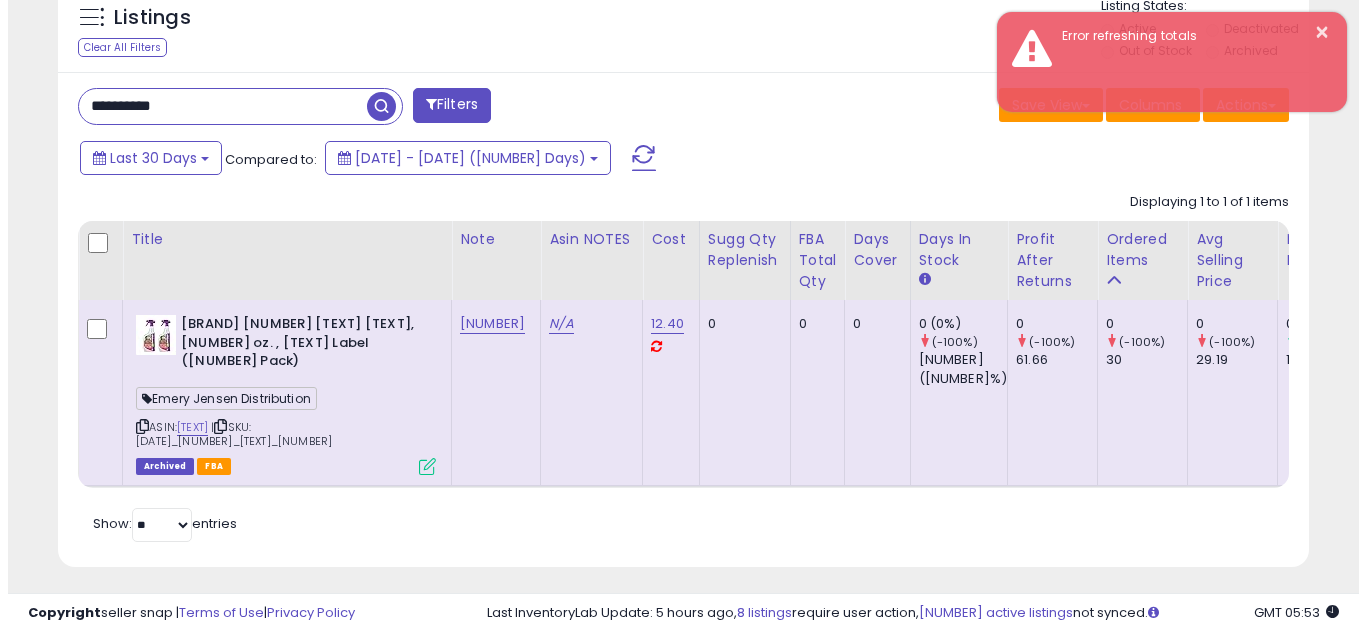 scroll, scrollTop: 637, scrollLeft: 0, axis: vertical 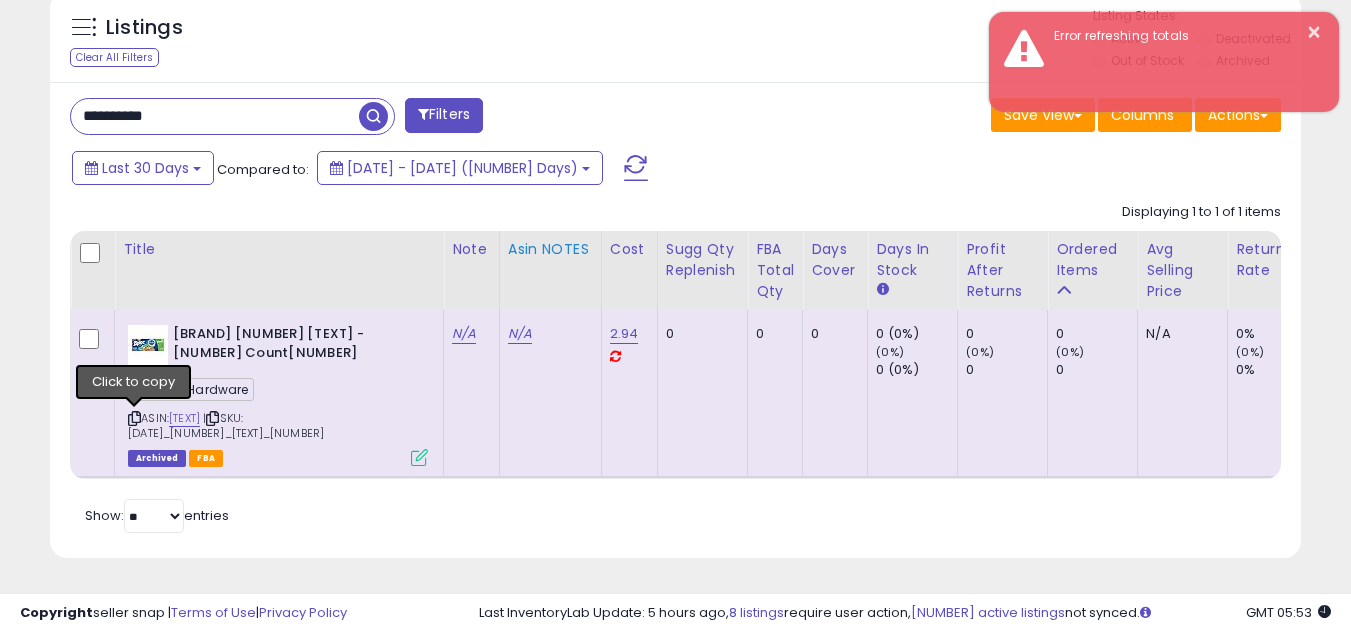 drag, startPoint x: 140, startPoint y: 413, endPoint x: 577, endPoint y: 267, distance: 460.74396 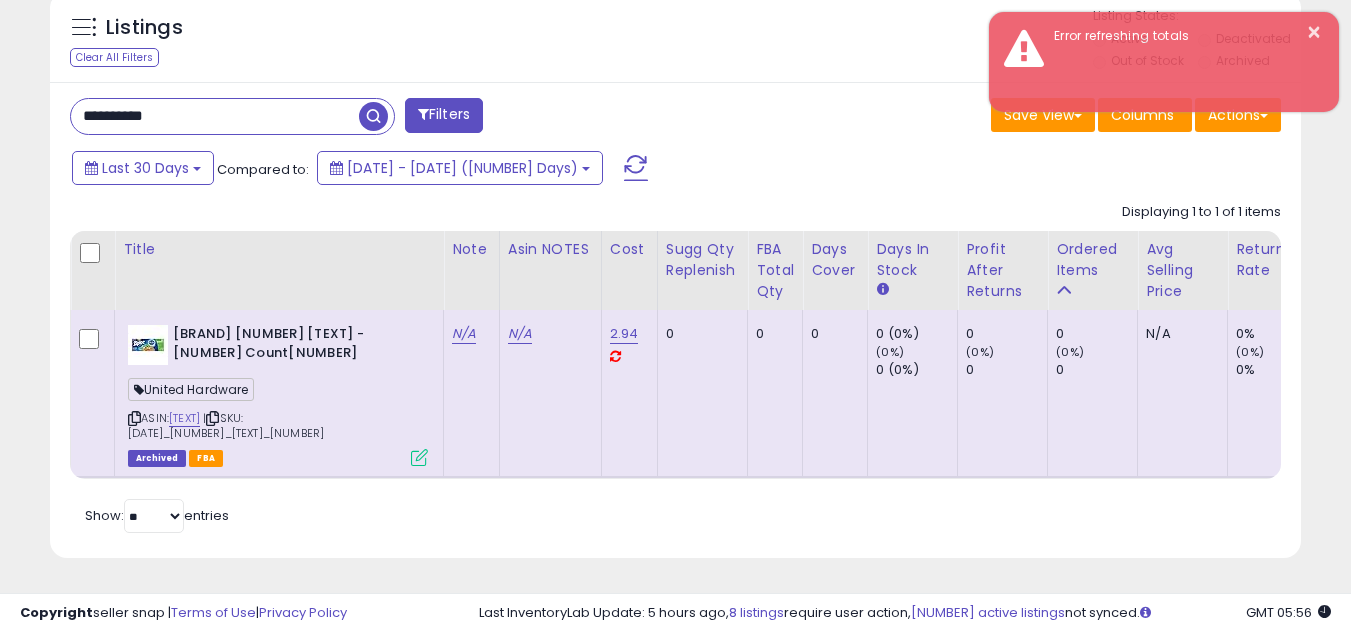 click on "**********" at bounding box center [215, 116] 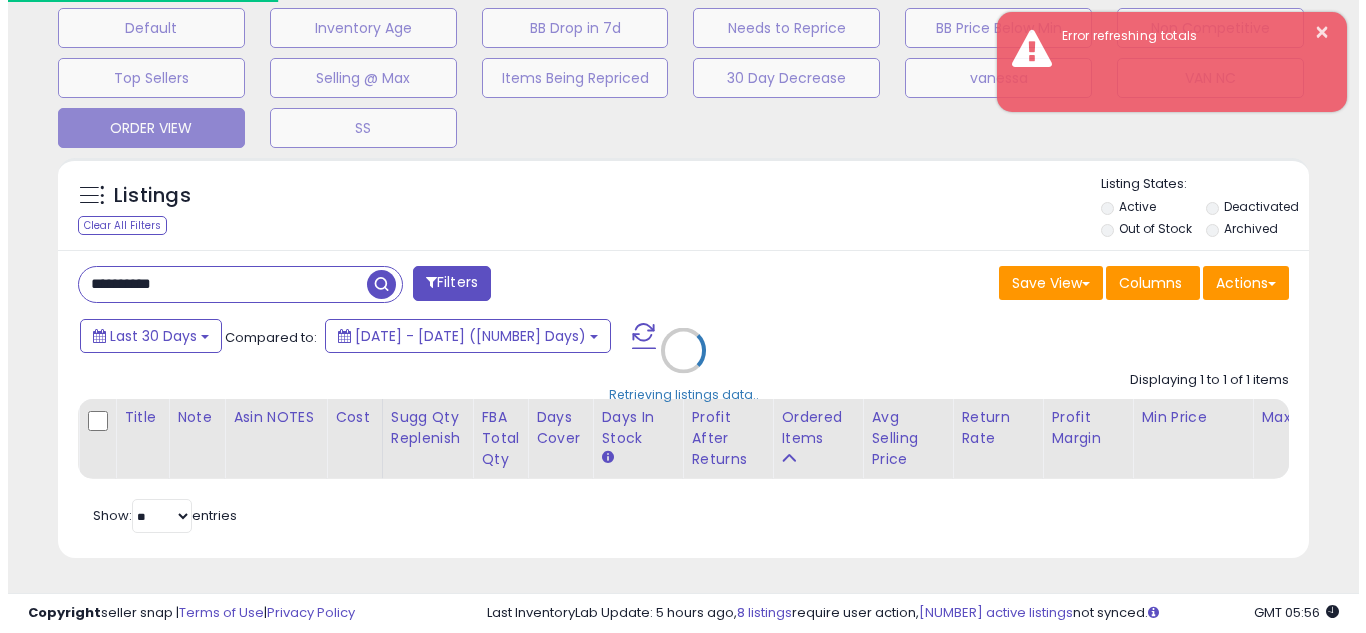 scroll, scrollTop: 637, scrollLeft: 0, axis: vertical 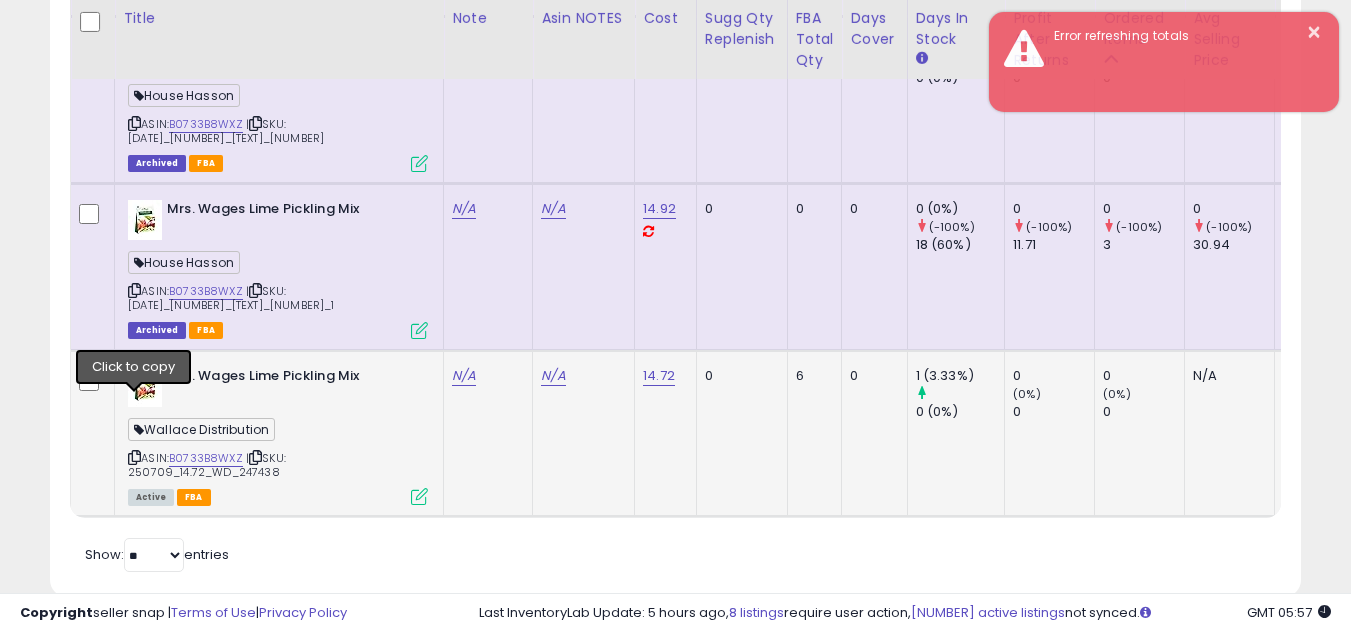 click at bounding box center [134, 457] 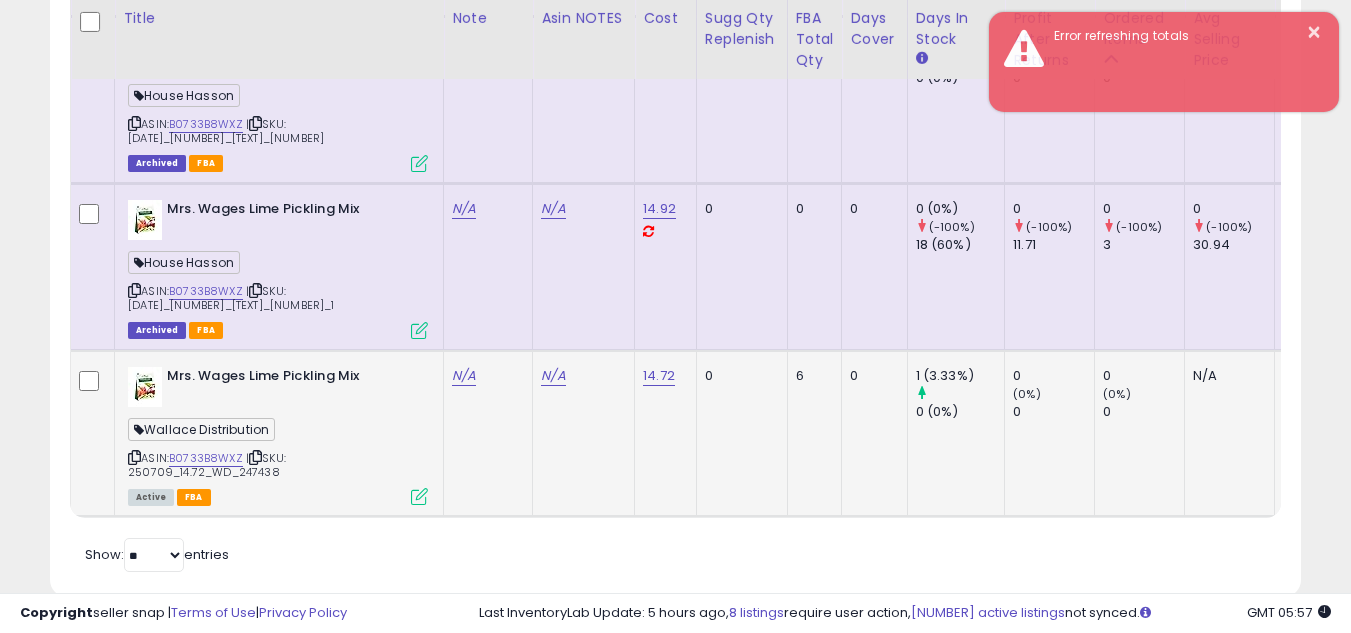 click at bounding box center (134, 457) 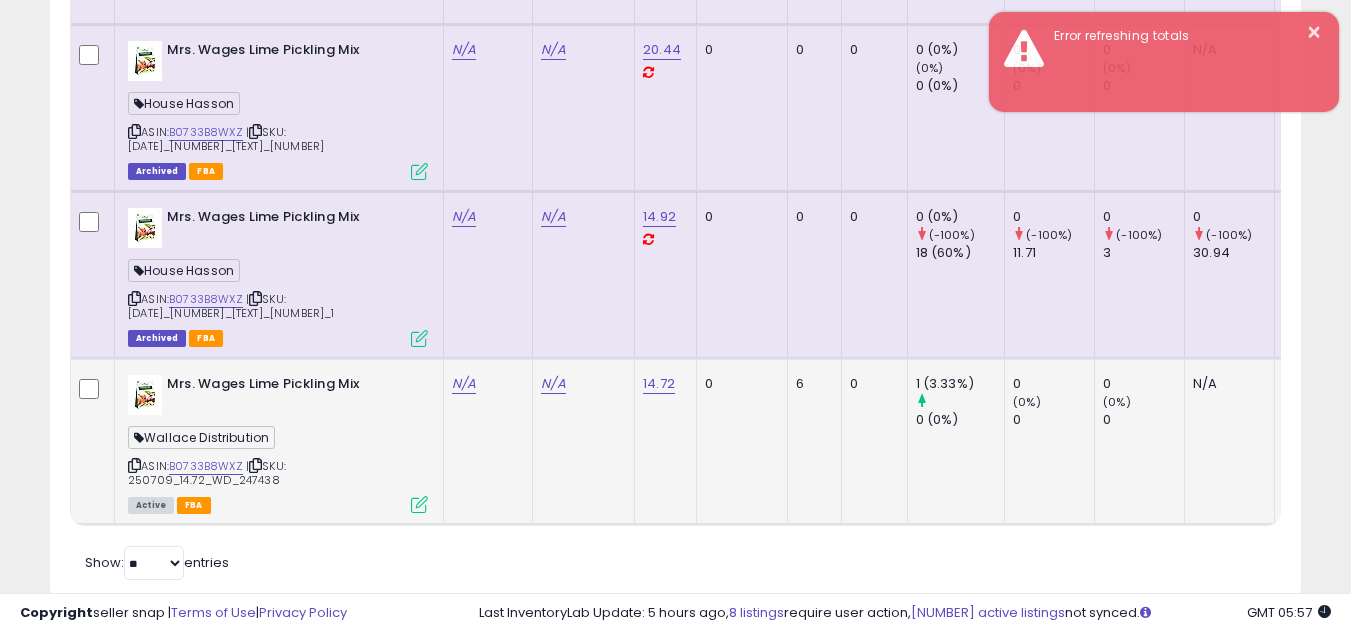 scroll, scrollTop: 1292, scrollLeft: 0, axis: vertical 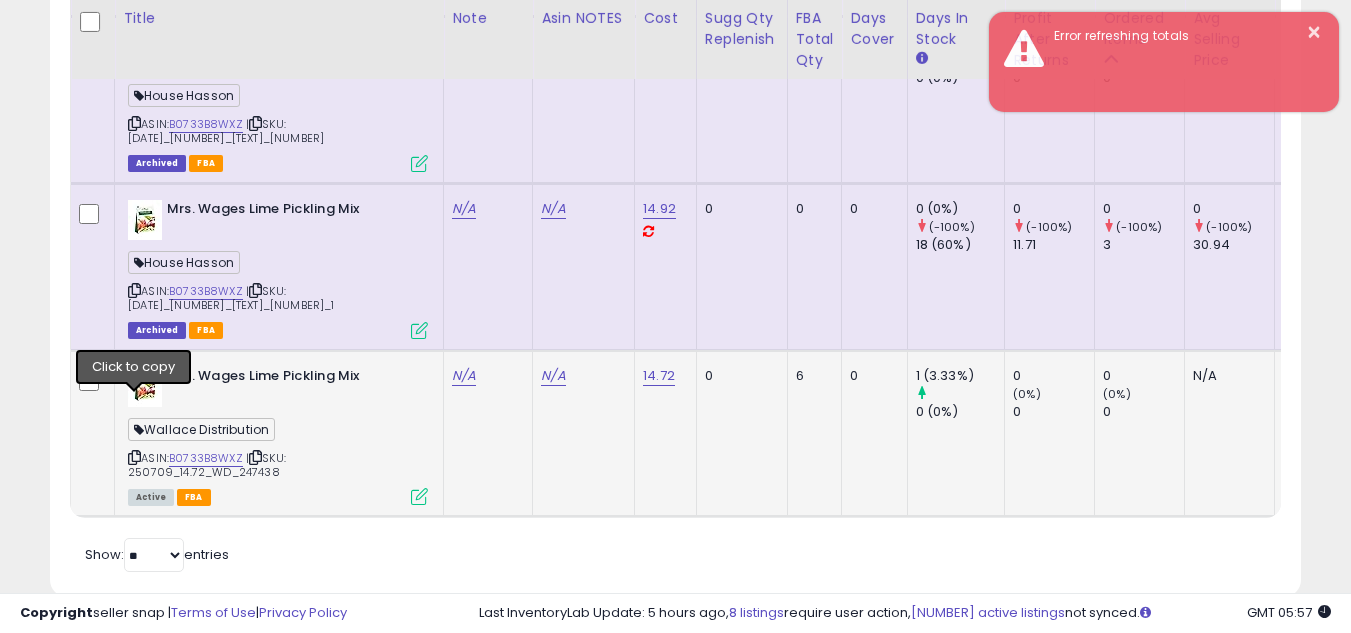 click at bounding box center [134, 457] 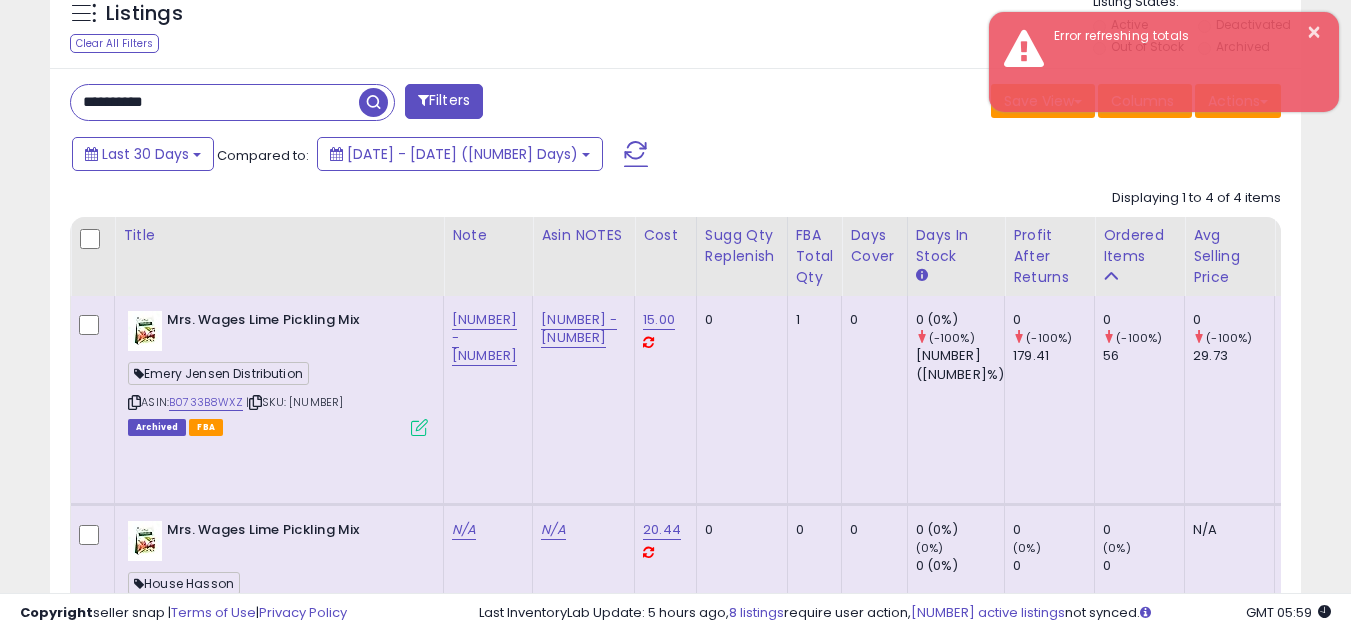 scroll, scrollTop: 692, scrollLeft: 0, axis: vertical 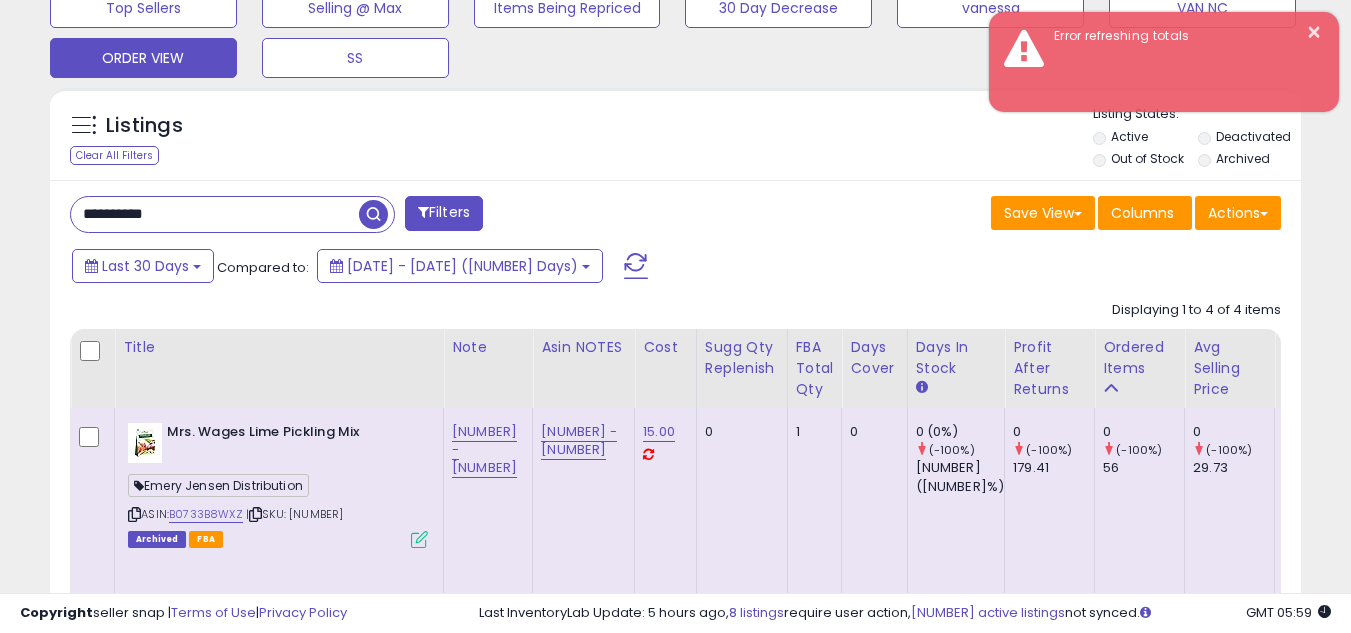 click on "**********" at bounding box center [215, 214] 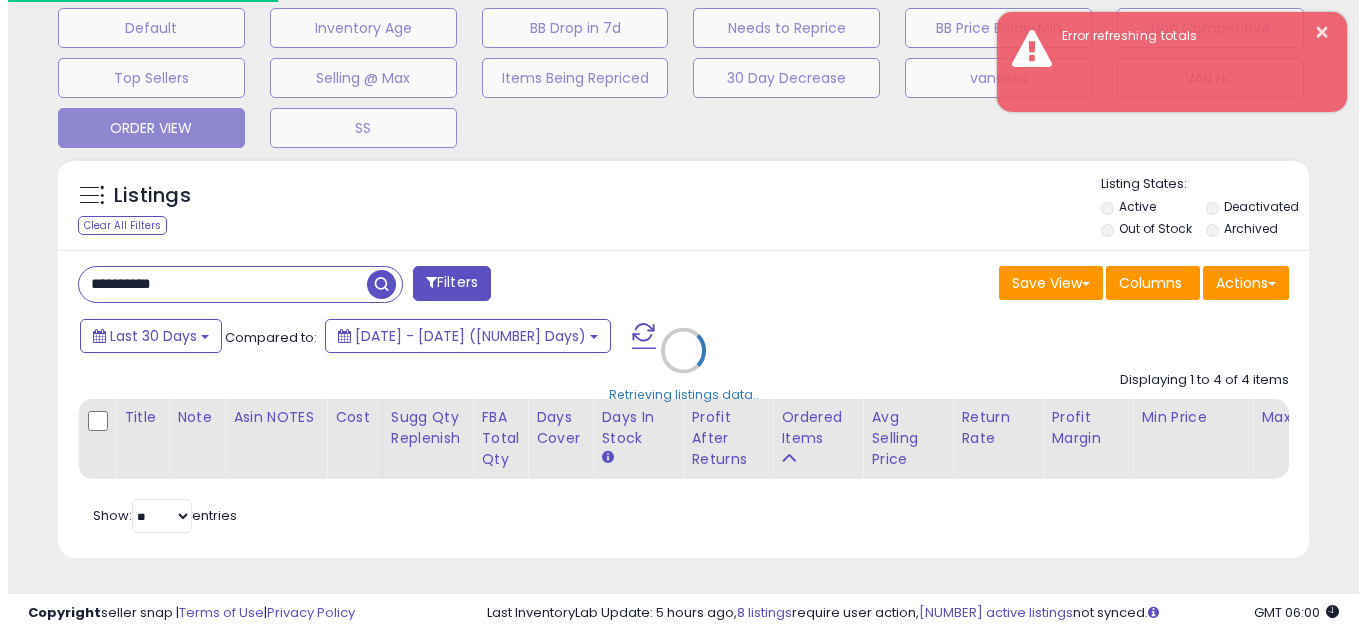scroll, scrollTop: 637, scrollLeft: 0, axis: vertical 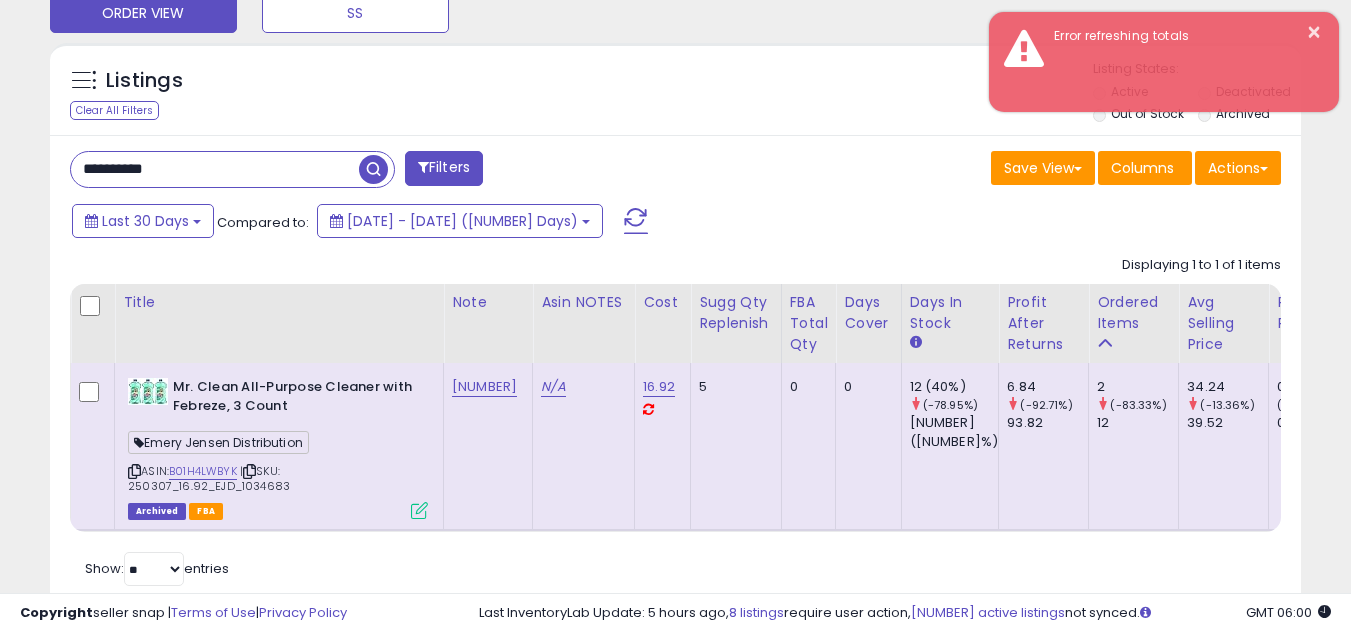click at bounding box center (134, 471) 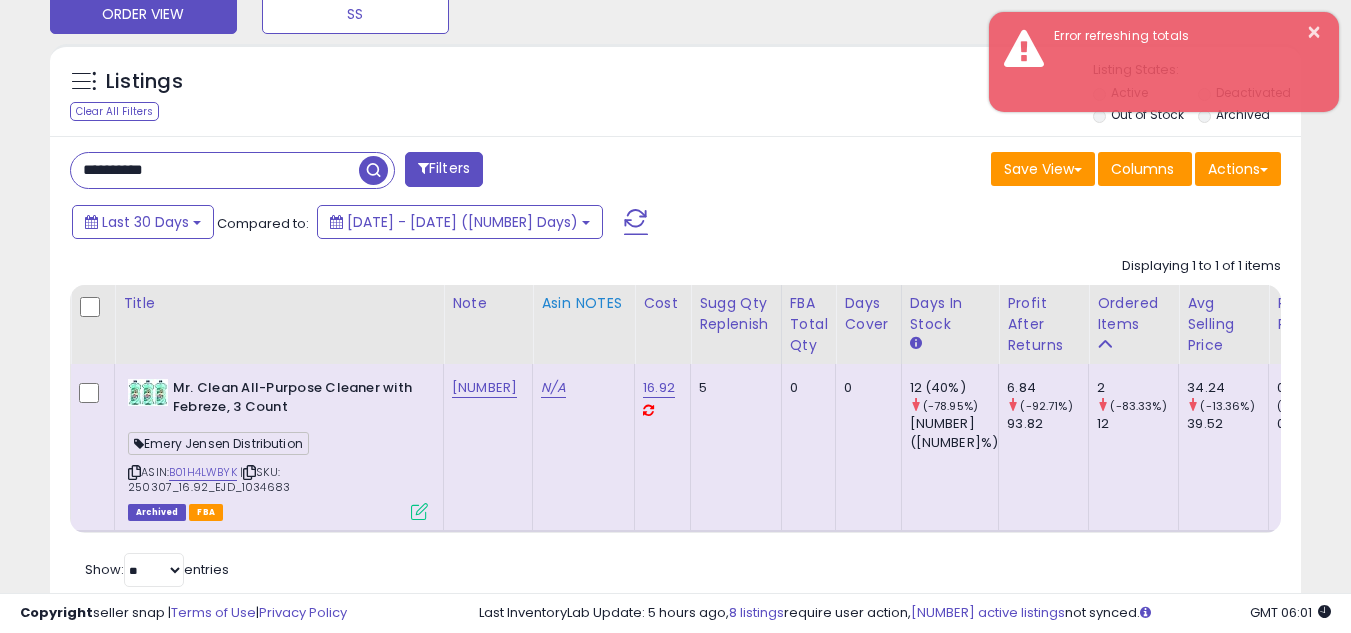 scroll, scrollTop: 737, scrollLeft: 0, axis: vertical 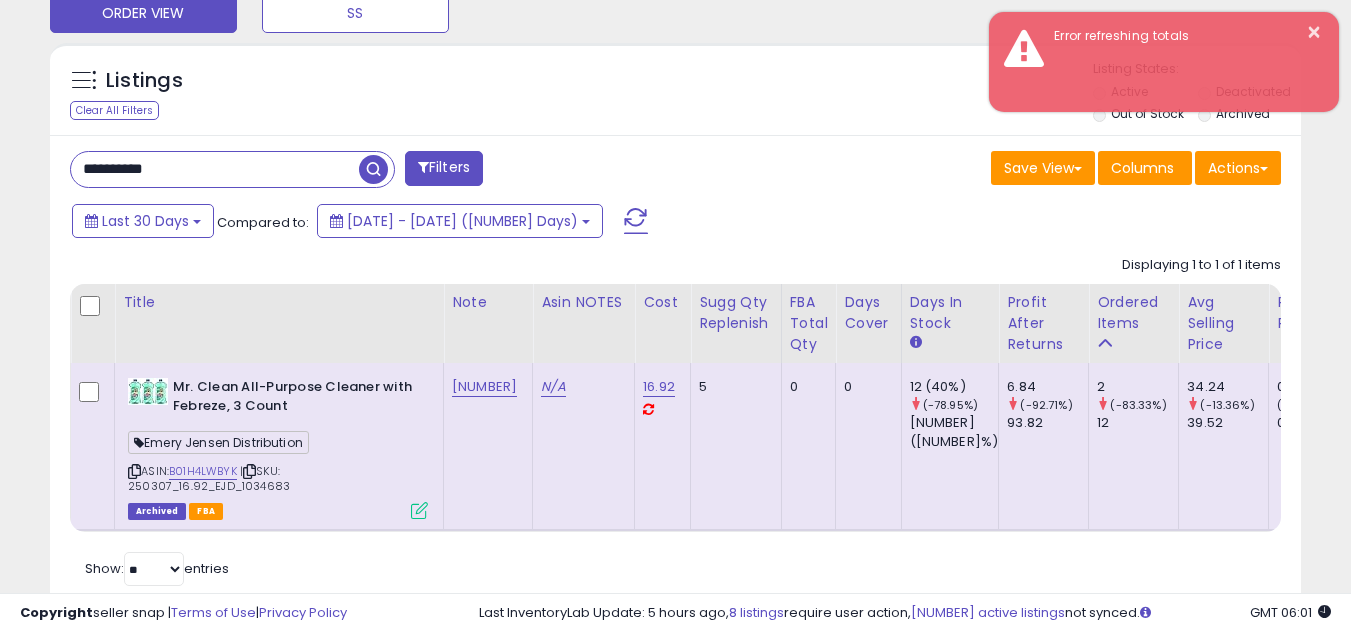 click on "**********" at bounding box center [215, 169] 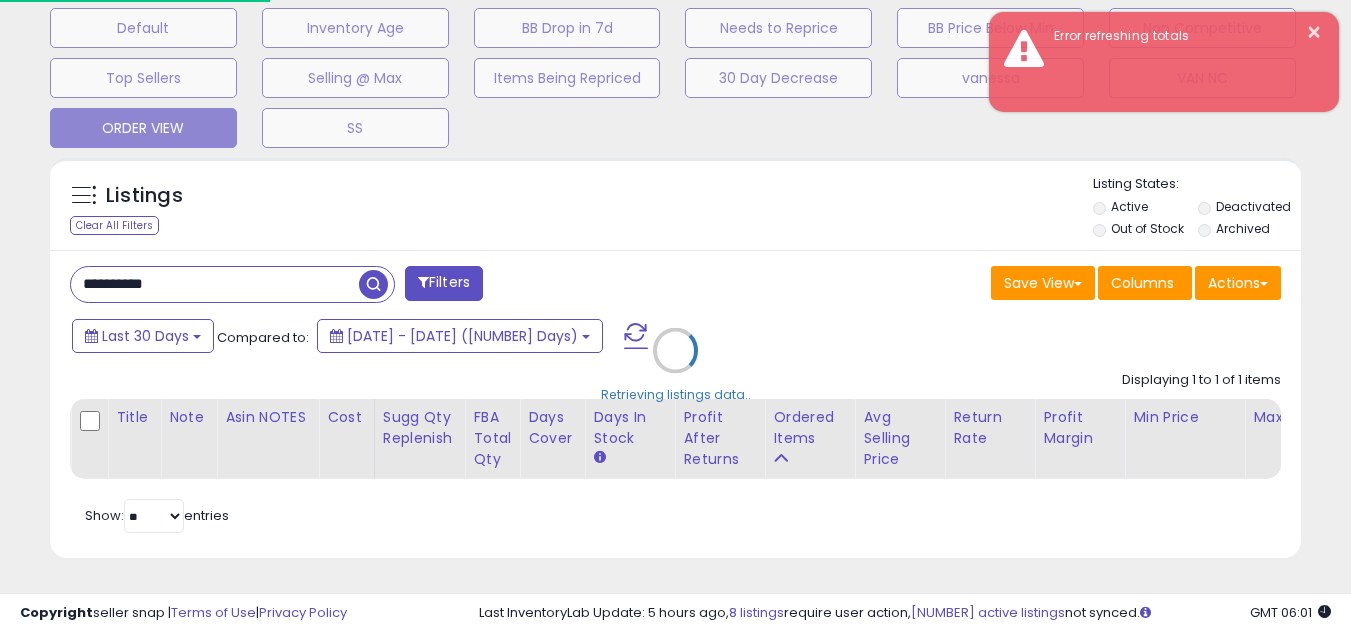 scroll, scrollTop: 999590, scrollLeft: 999267, axis: both 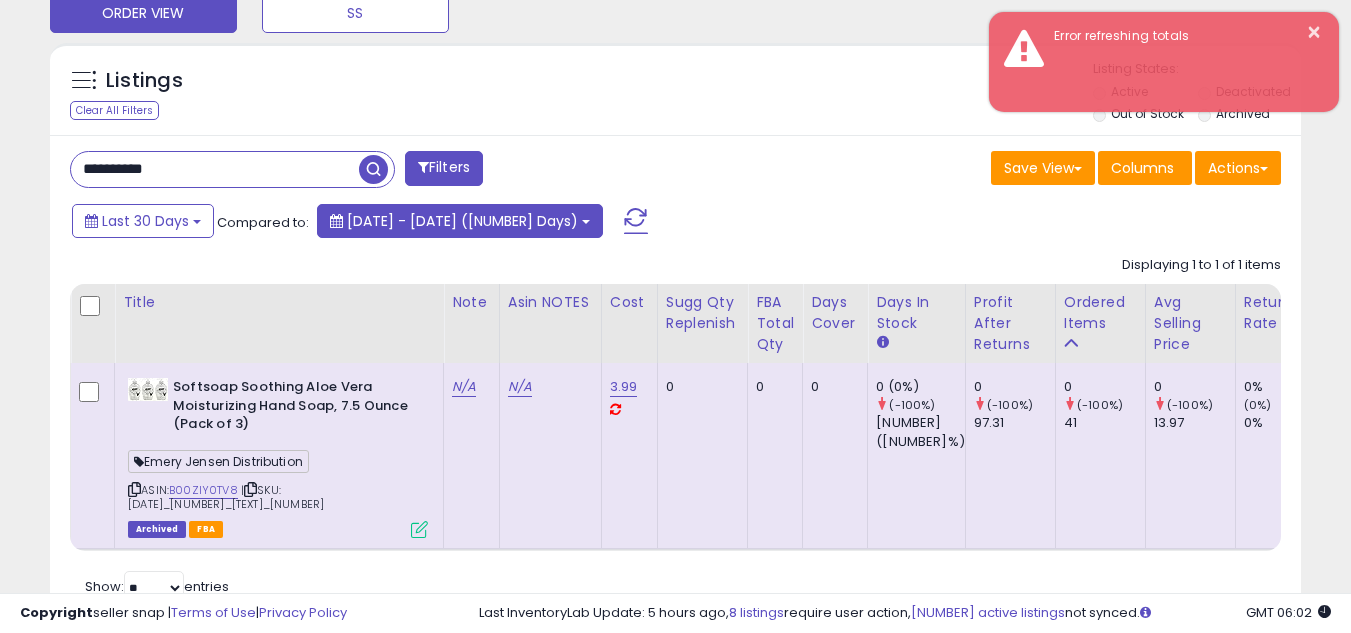 drag, startPoint x: 135, startPoint y: 489, endPoint x: 398, endPoint y: 212, distance: 381.96597 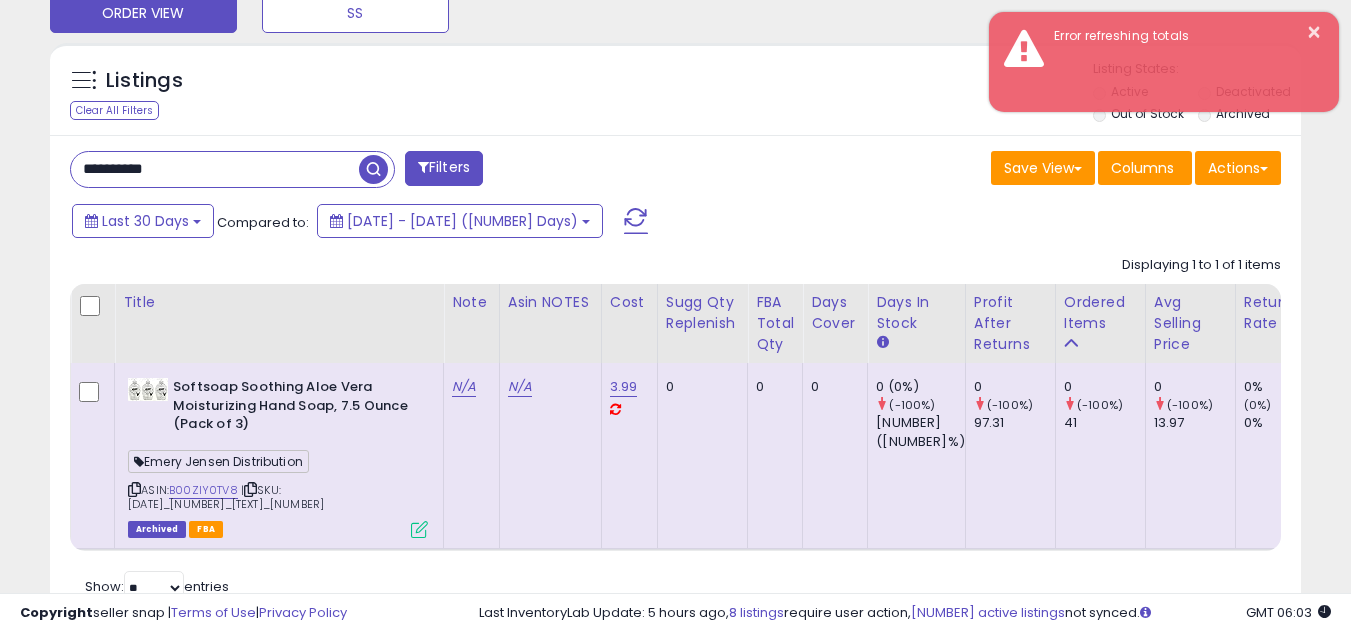 click on "**********" at bounding box center [215, 169] 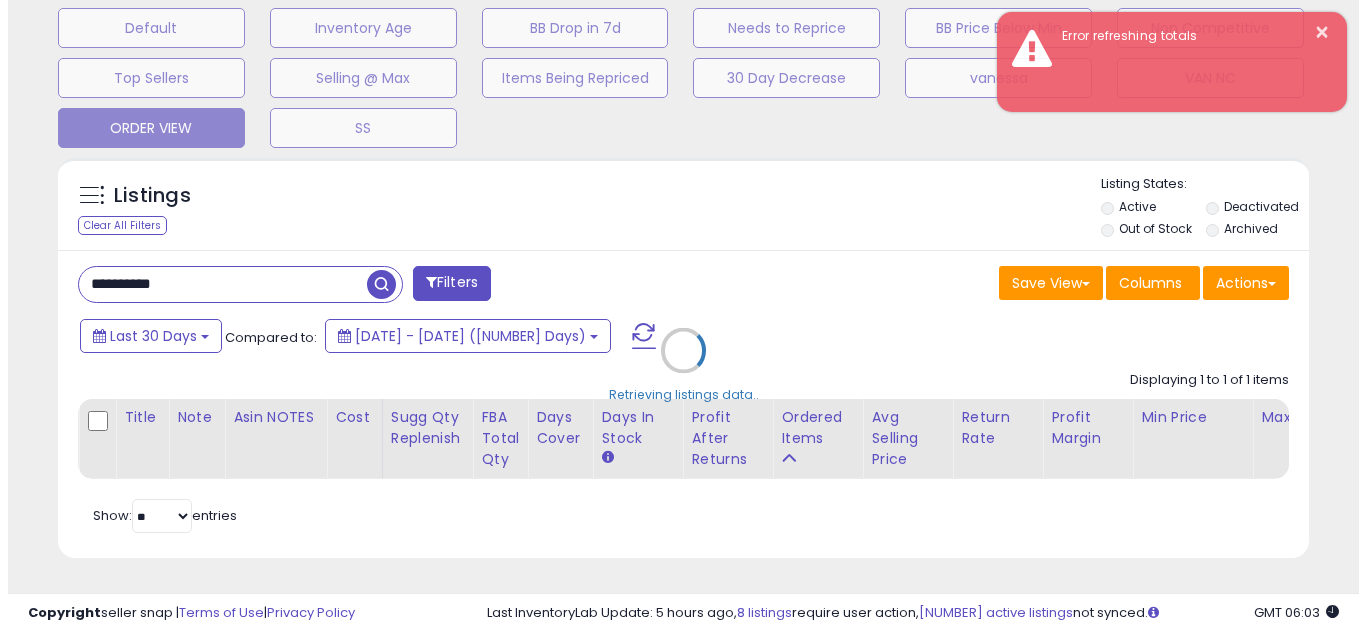 scroll, scrollTop: 637, scrollLeft: 0, axis: vertical 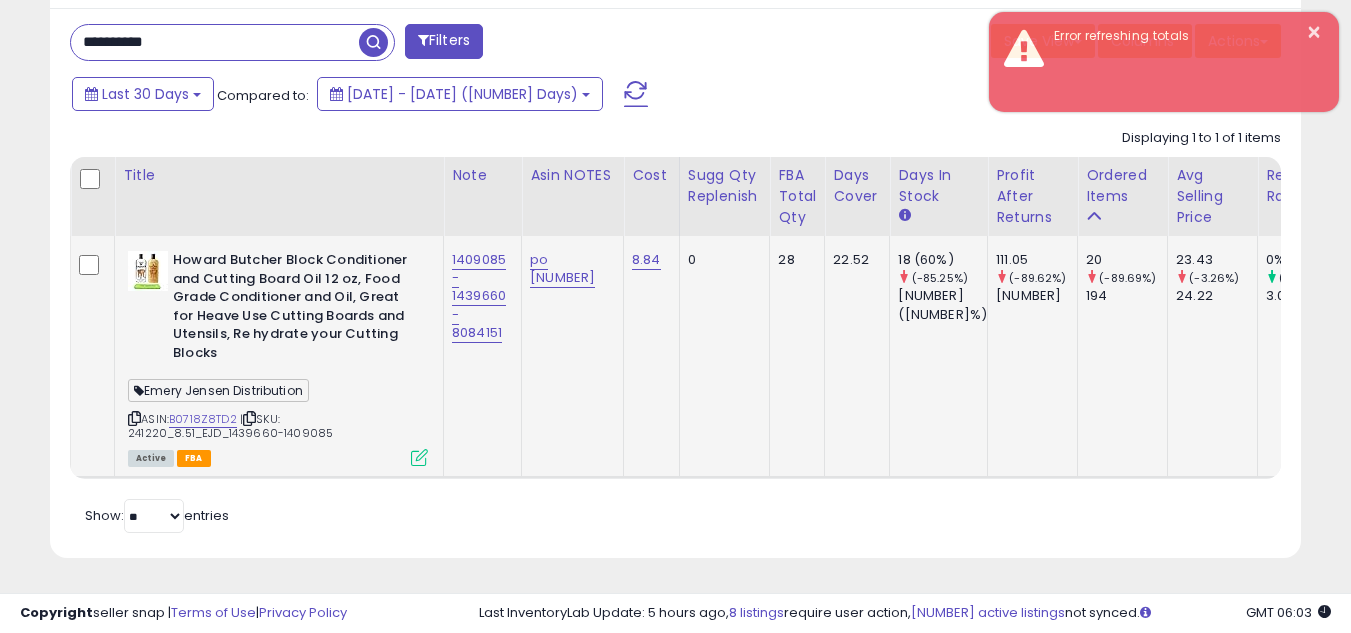 click at bounding box center [134, 418] 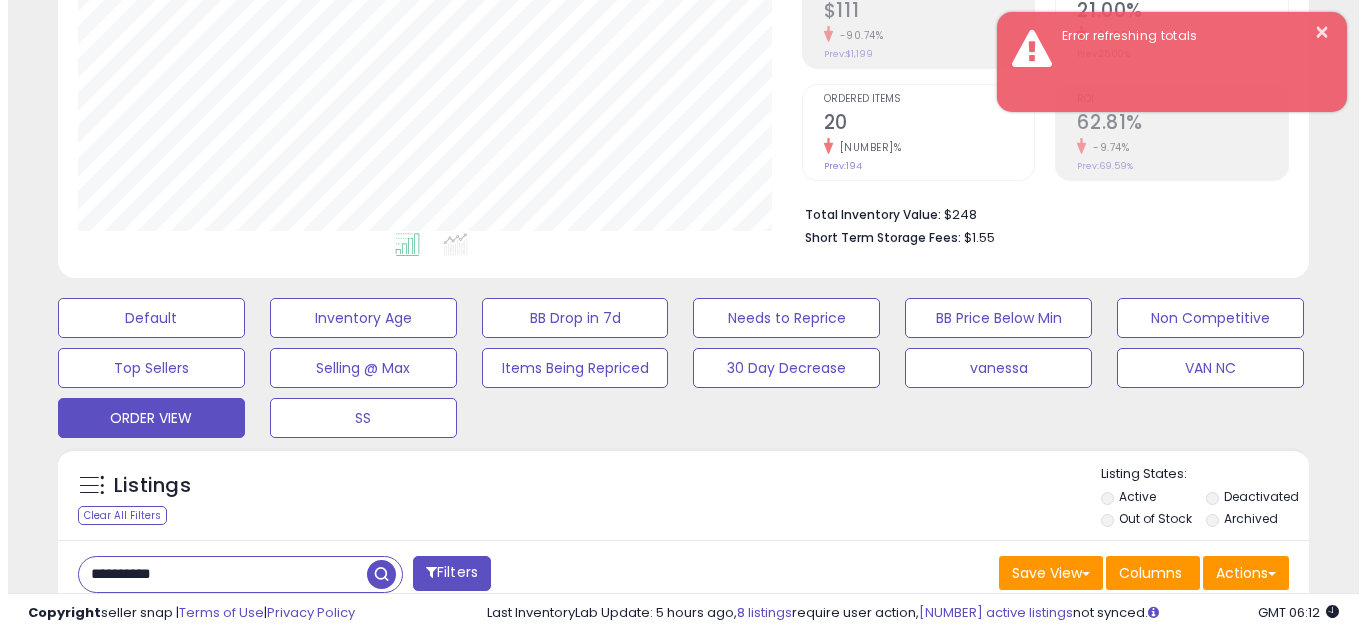 scroll, scrollTop: 600, scrollLeft: 0, axis: vertical 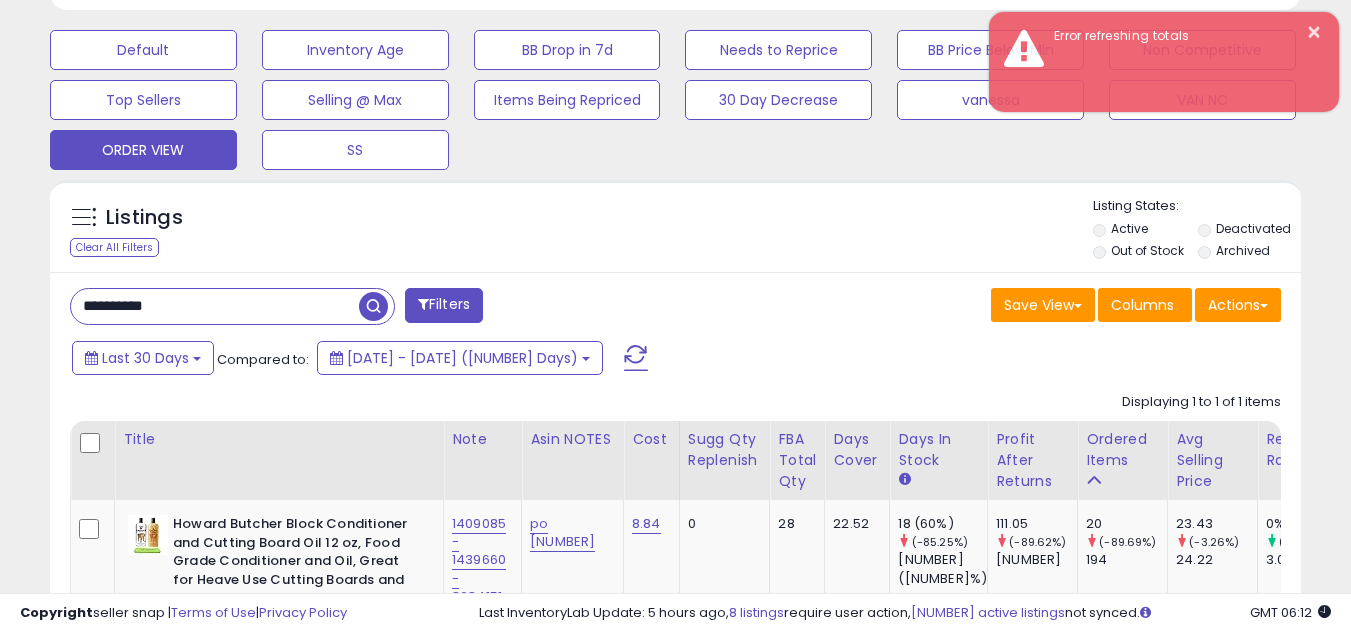 click on "**********" at bounding box center [215, 306] 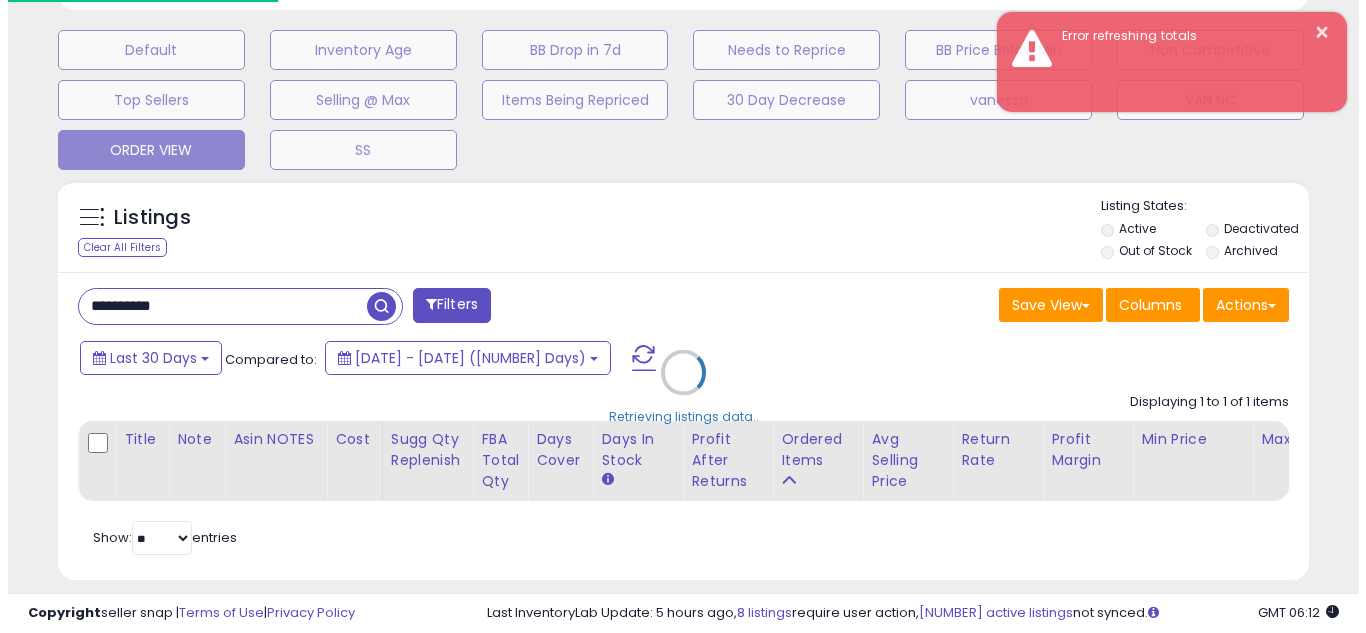 scroll, scrollTop: 999590, scrollLeft: 999267, axis: both 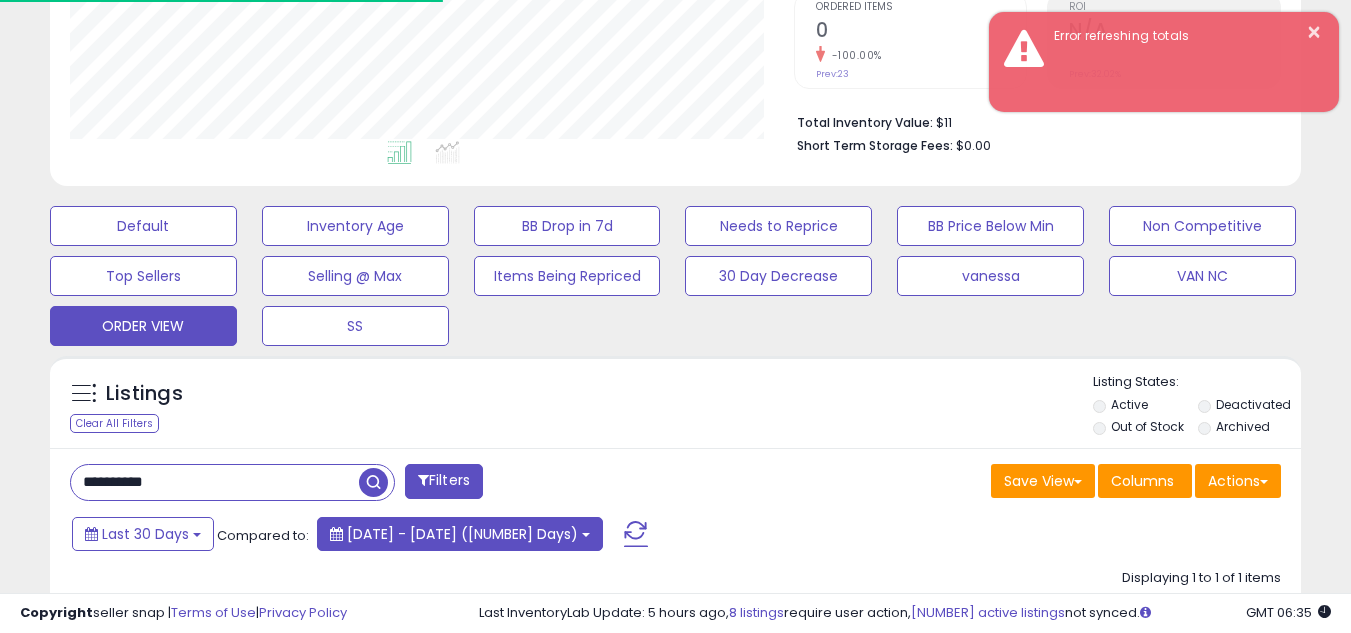 click on "[DATE] - [DATE] ([NUMBER] Days)" at bounding box center [462, 534] 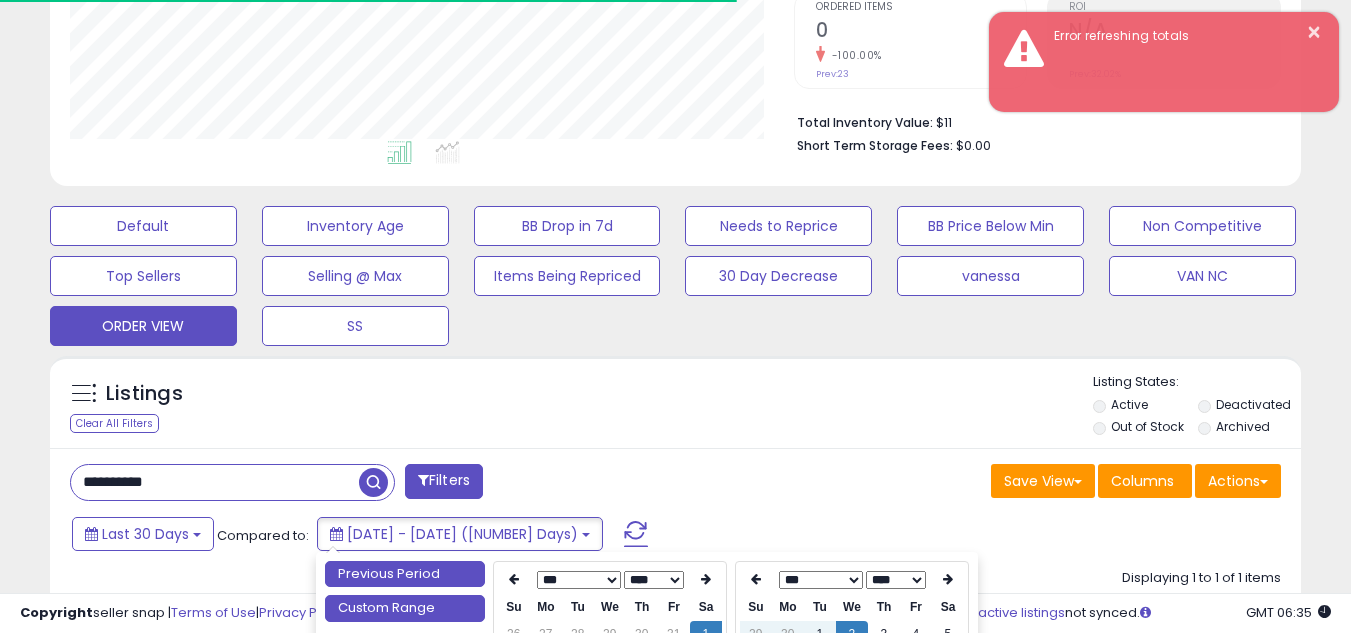click on "Previous Period" at bounding box center (405, 574) 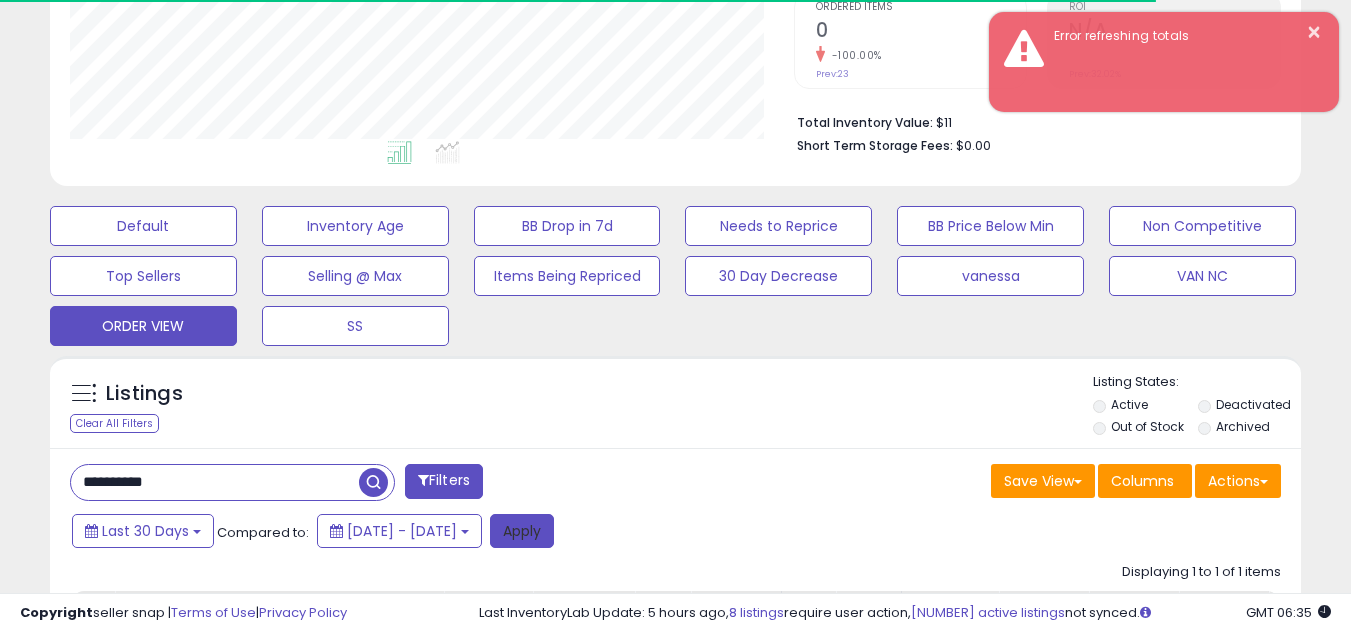 click on "Apply" at bounding box center (522, 531) 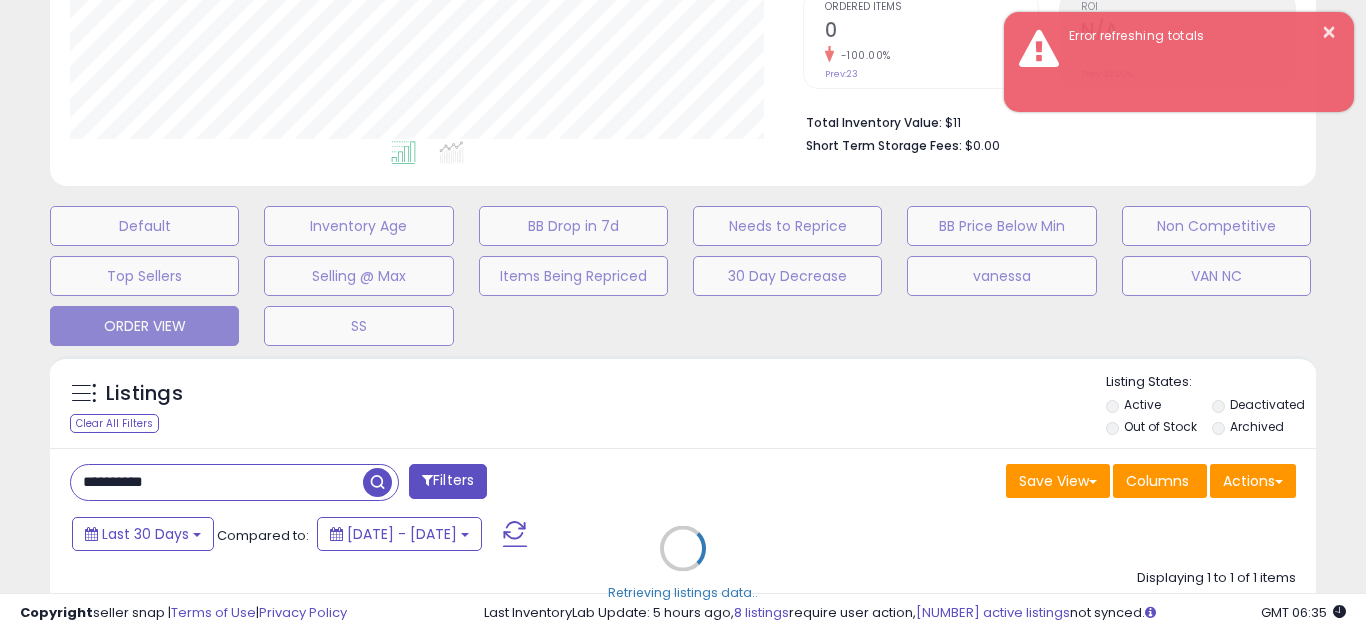 scroll, scrollTop: 999590, scrollLeft: 999267, axis: both 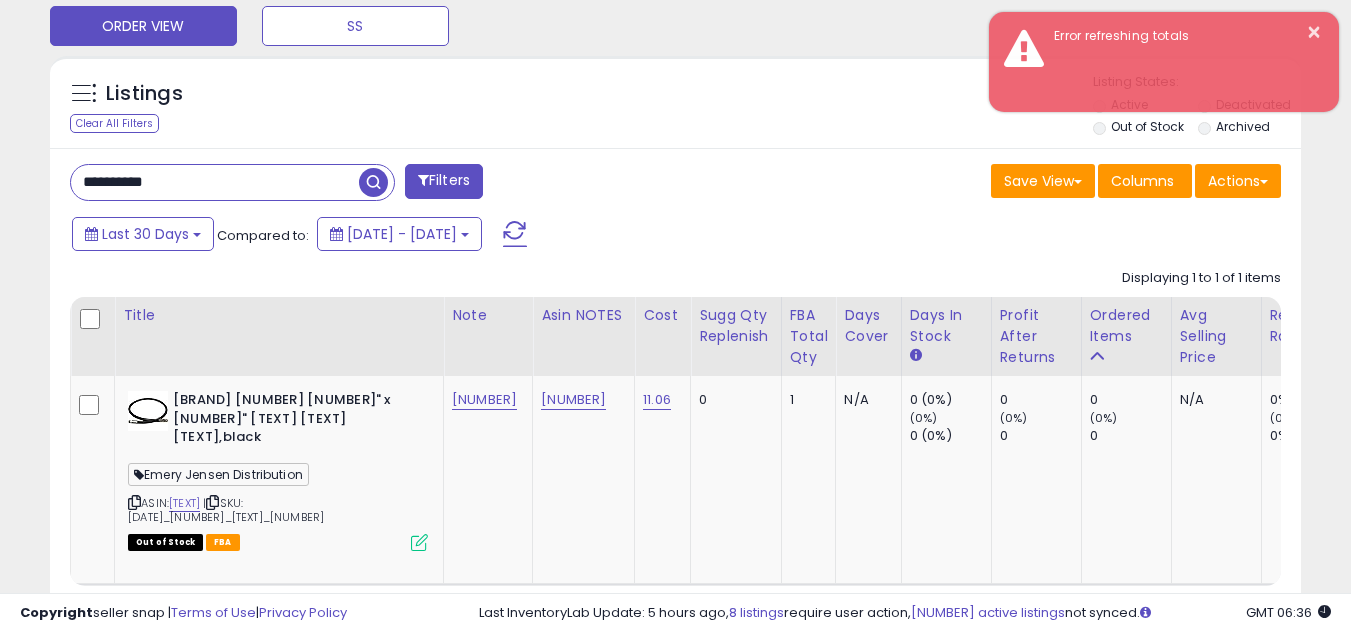 click on "**********" at bounding box center [215, 182] 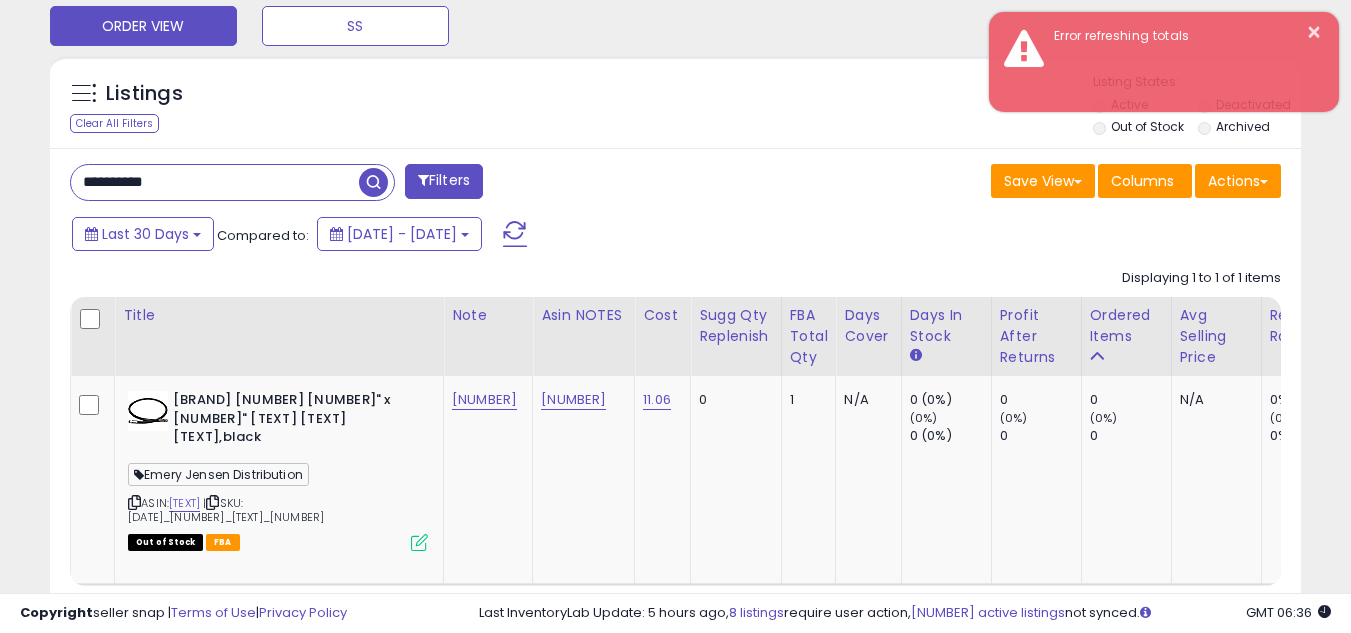 paste 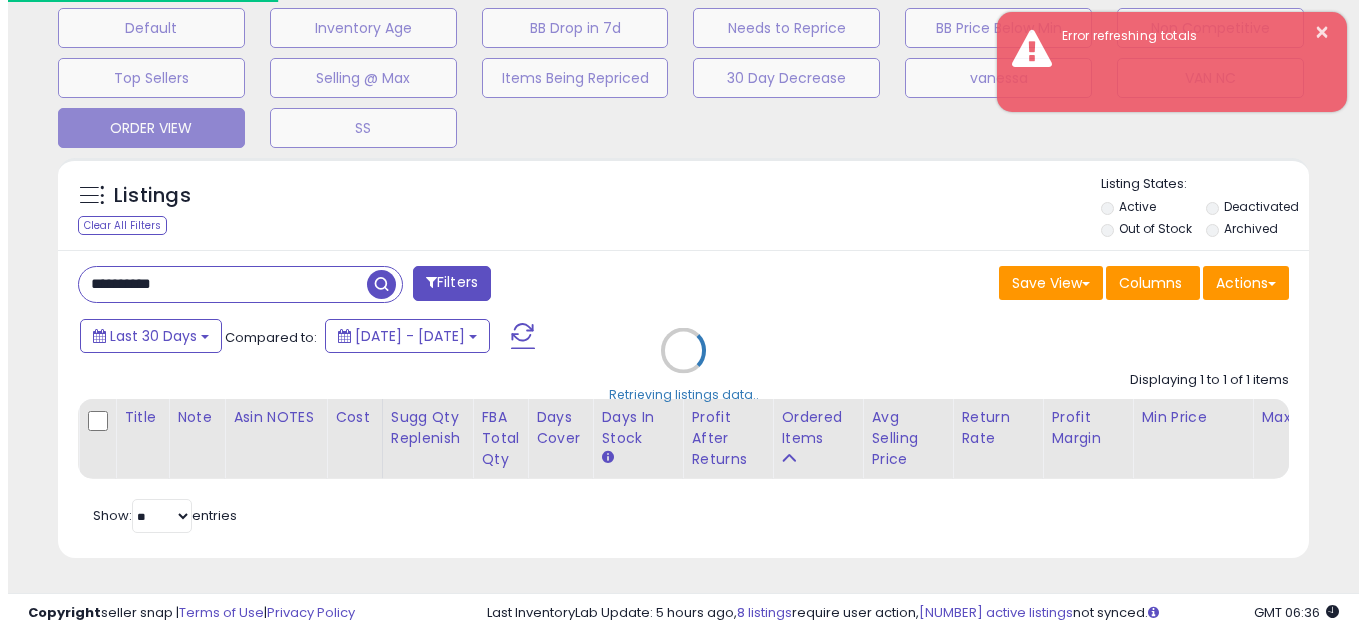 scroll, scrollTop: 637, scrollLeft: 0, axis: vertical 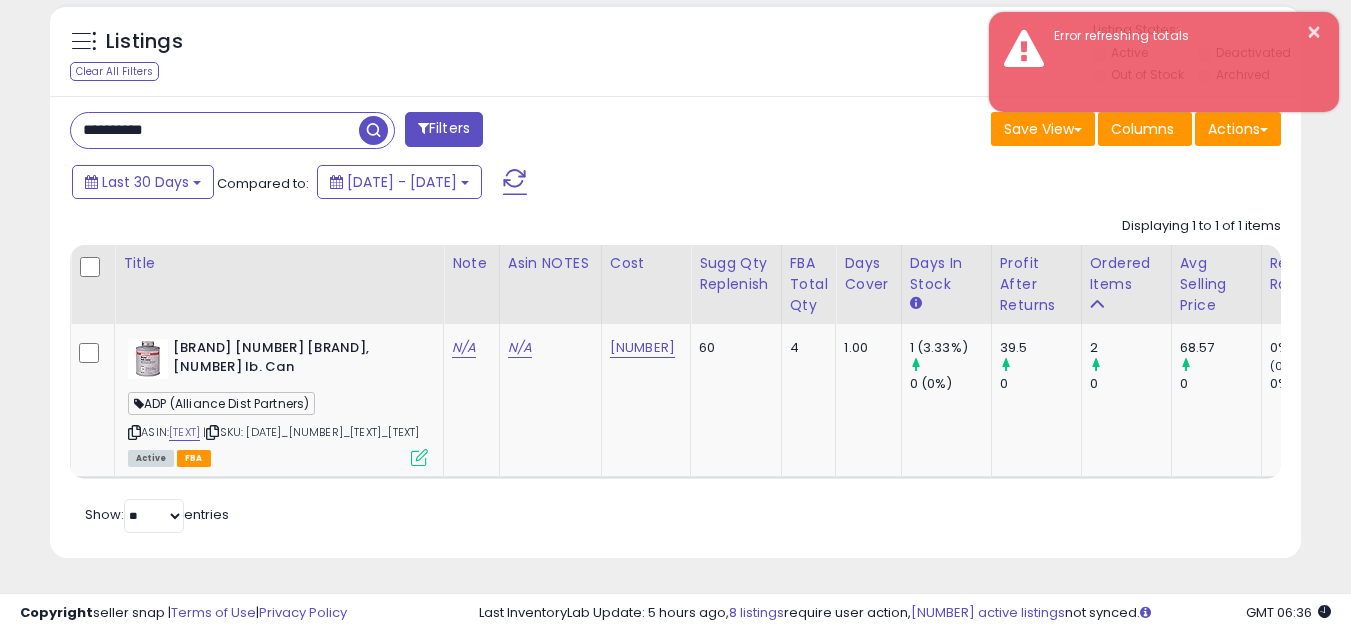 click on "**********" at bounding box center [215, 130] 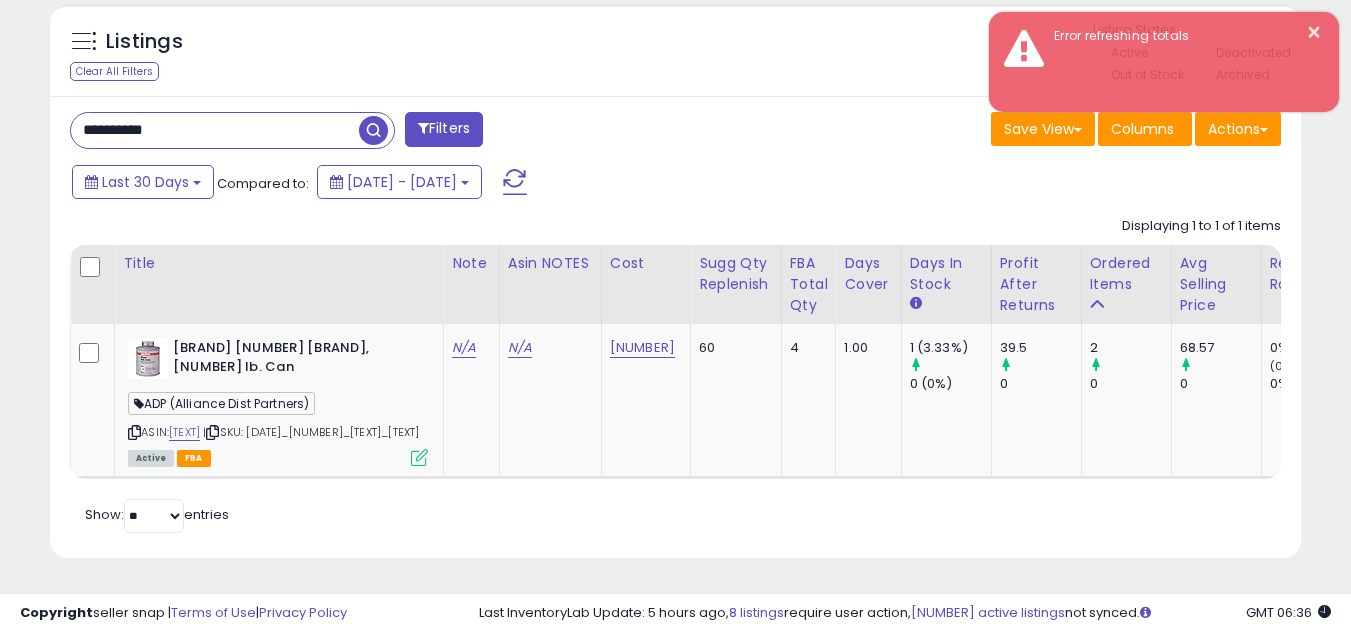 click on "**********" at bounding box center (215, 130) 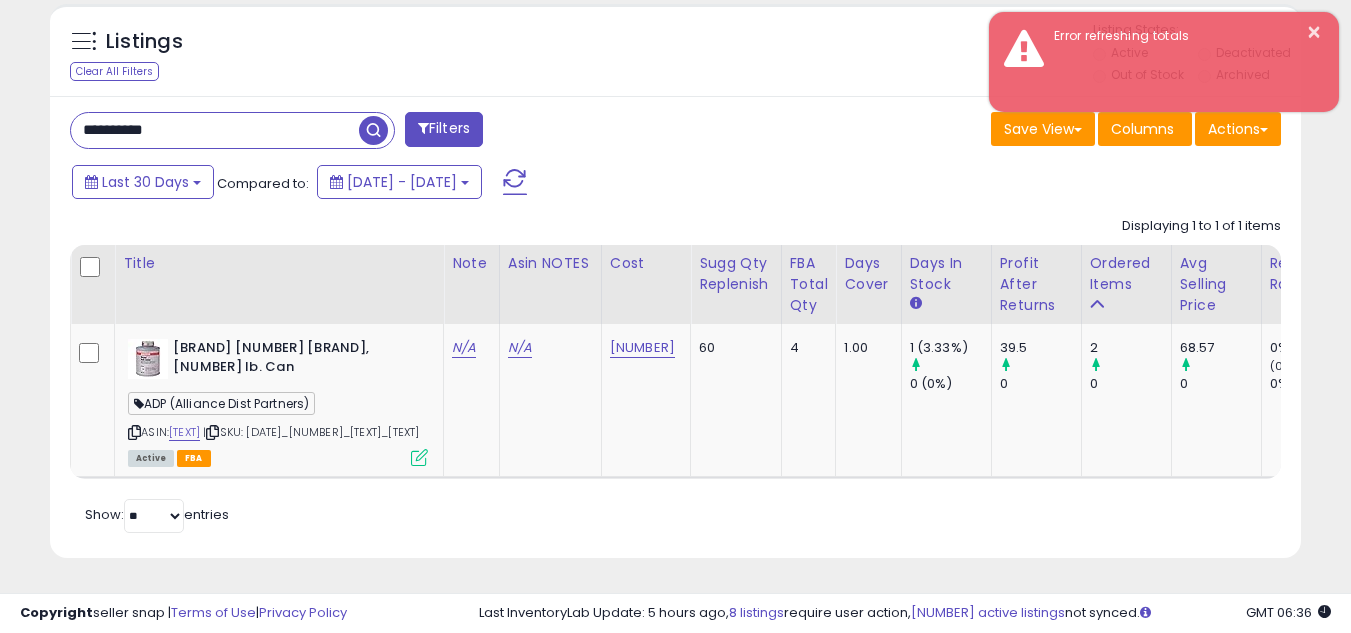 click at bounding box center (373, 130) 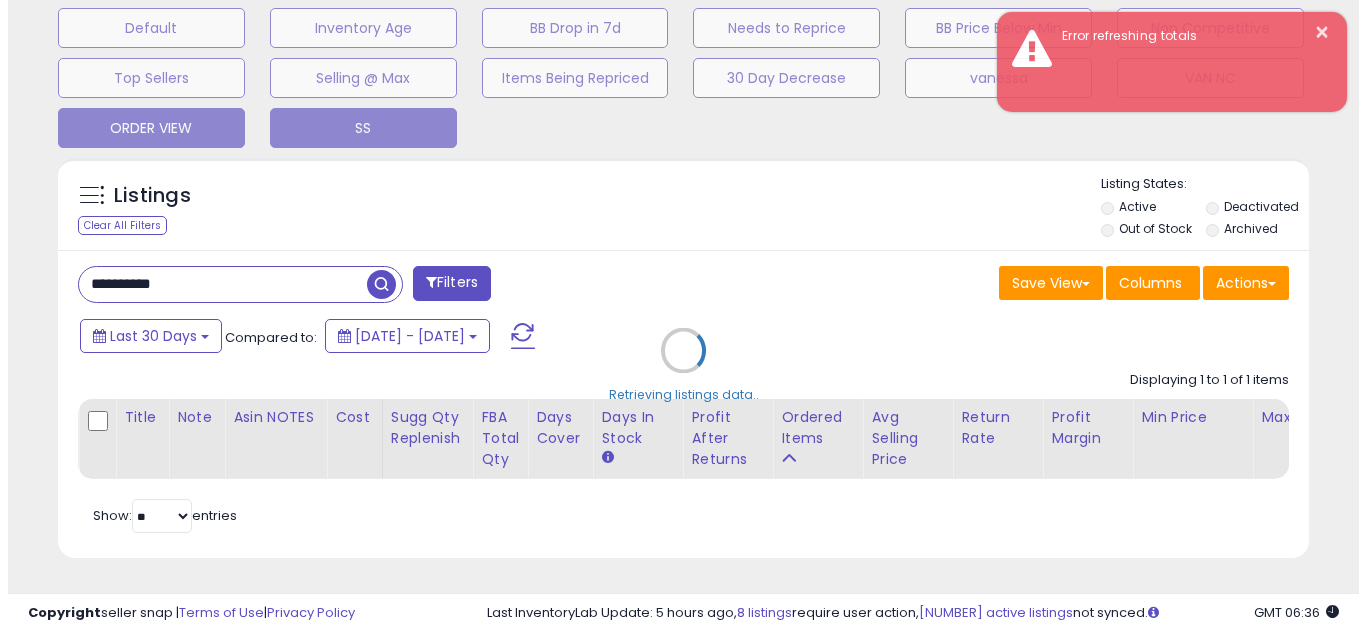 scroll, scrollTop: 637, scrollLeft: 0, axis: vertical 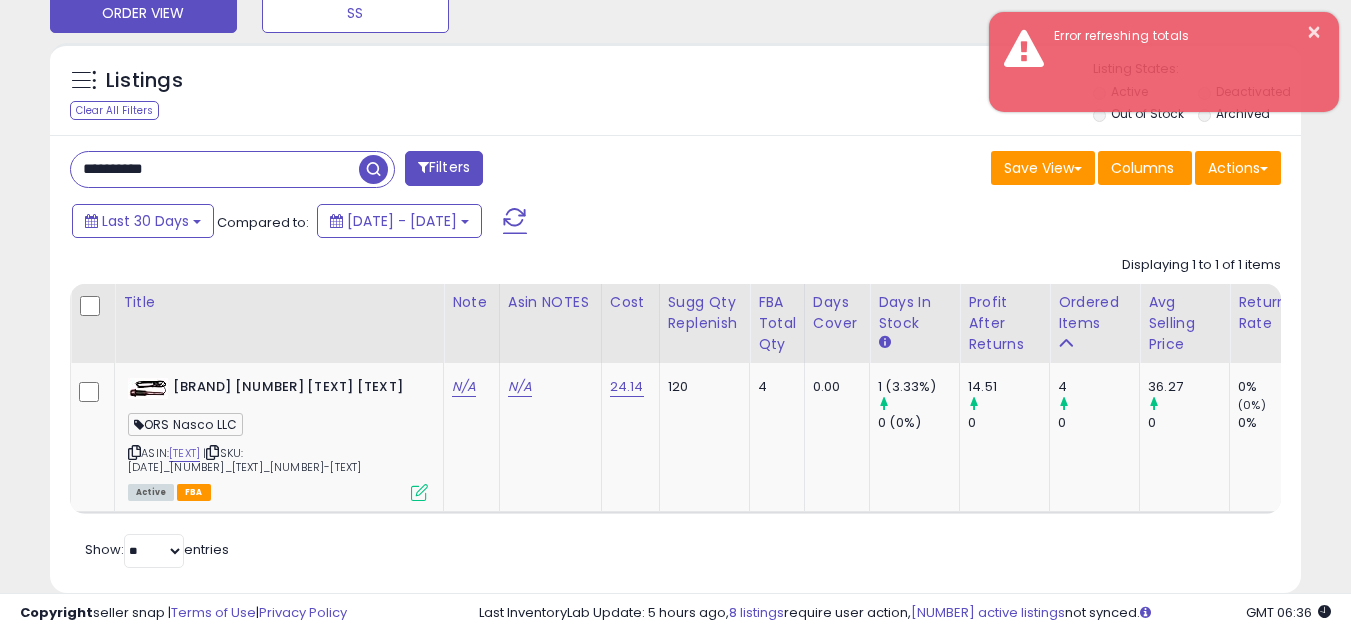 click on "**********" at bounding box center (215, 169) 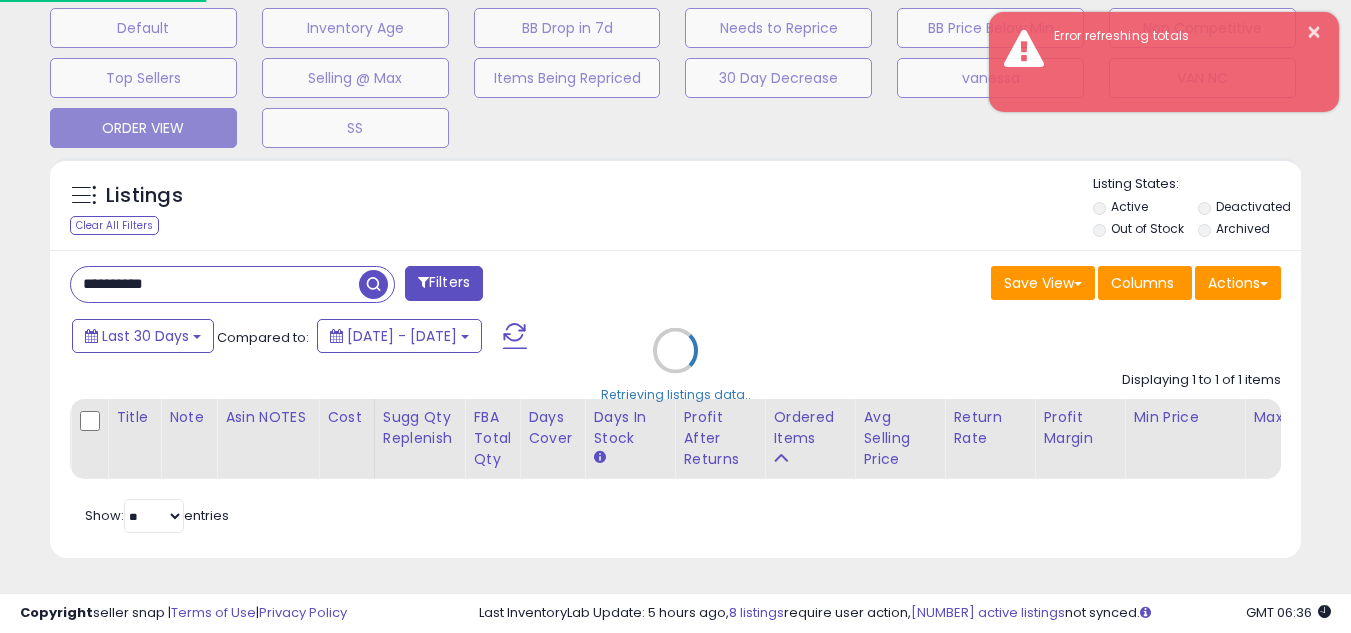 scroll, scrollTop: 999590, scrollLeft: 999267, axis: both 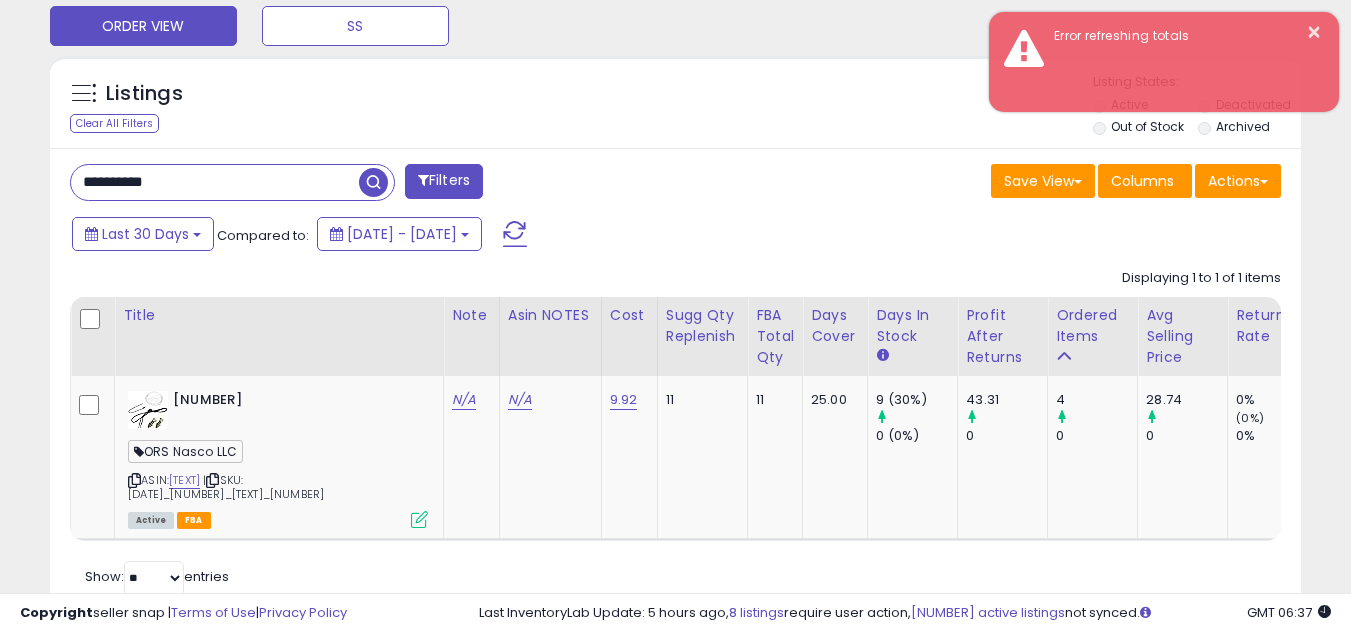 click on "**********" at bounding box center [215, 182] 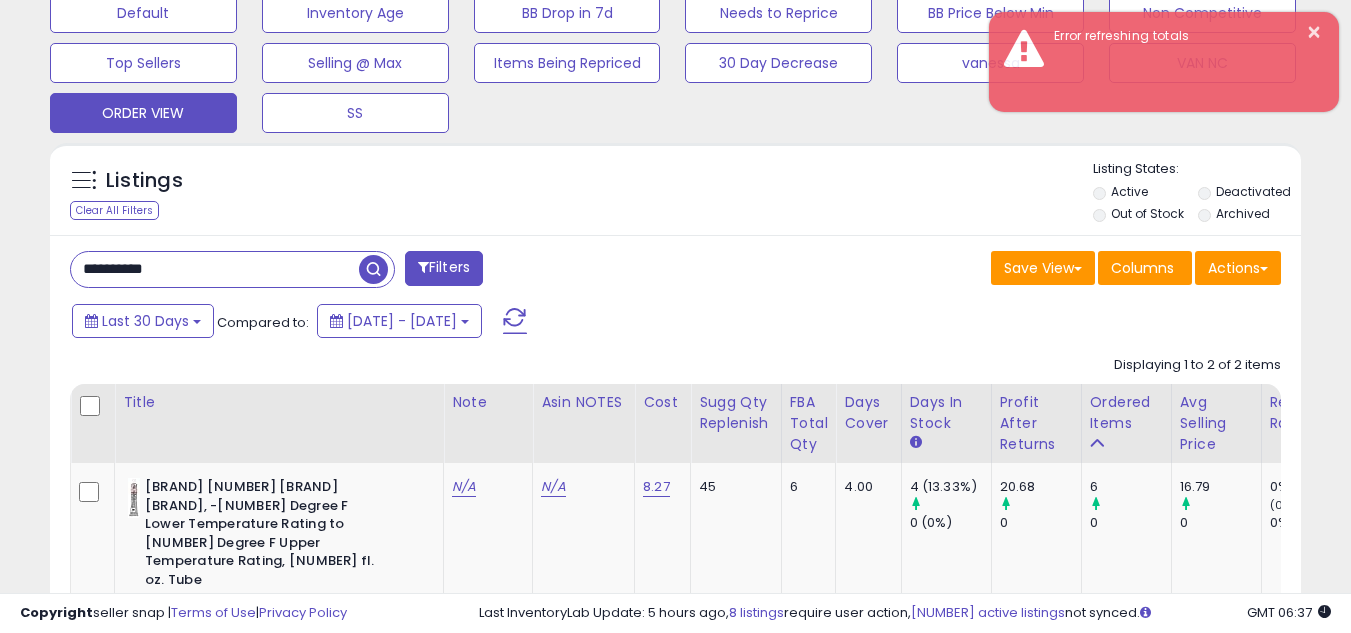 click on "**********" at bounding box center (215, 269) 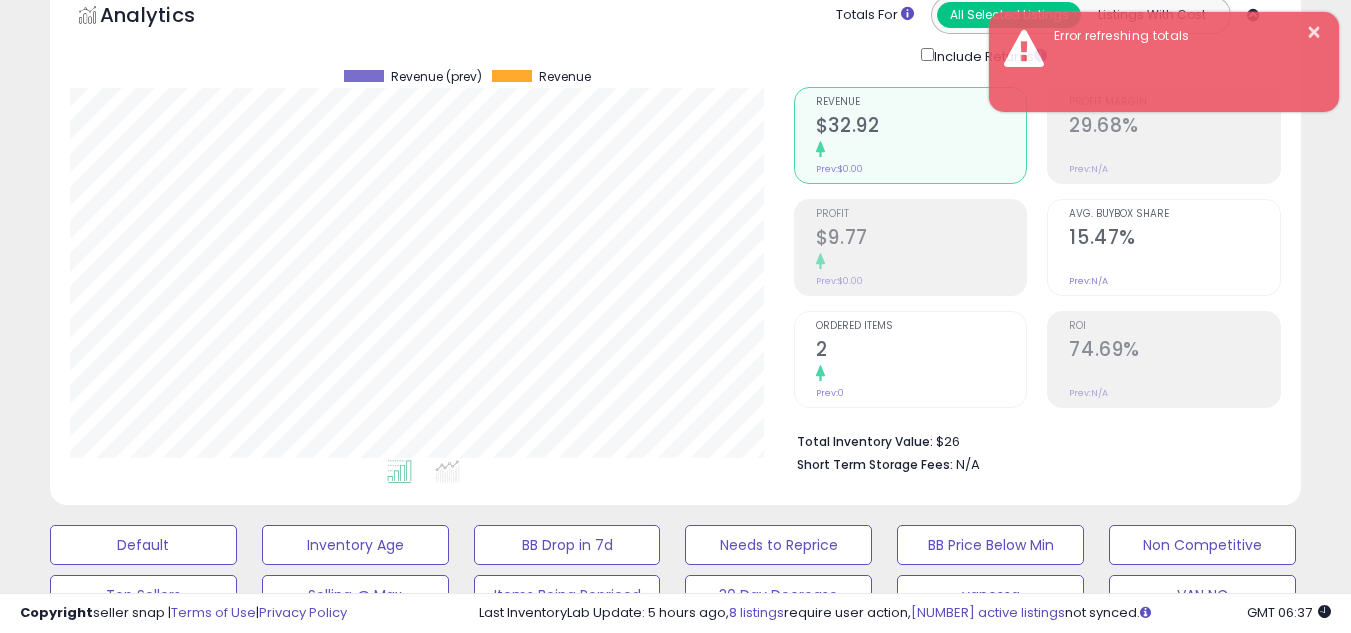 click on "2" at bounding box center (921, 351) 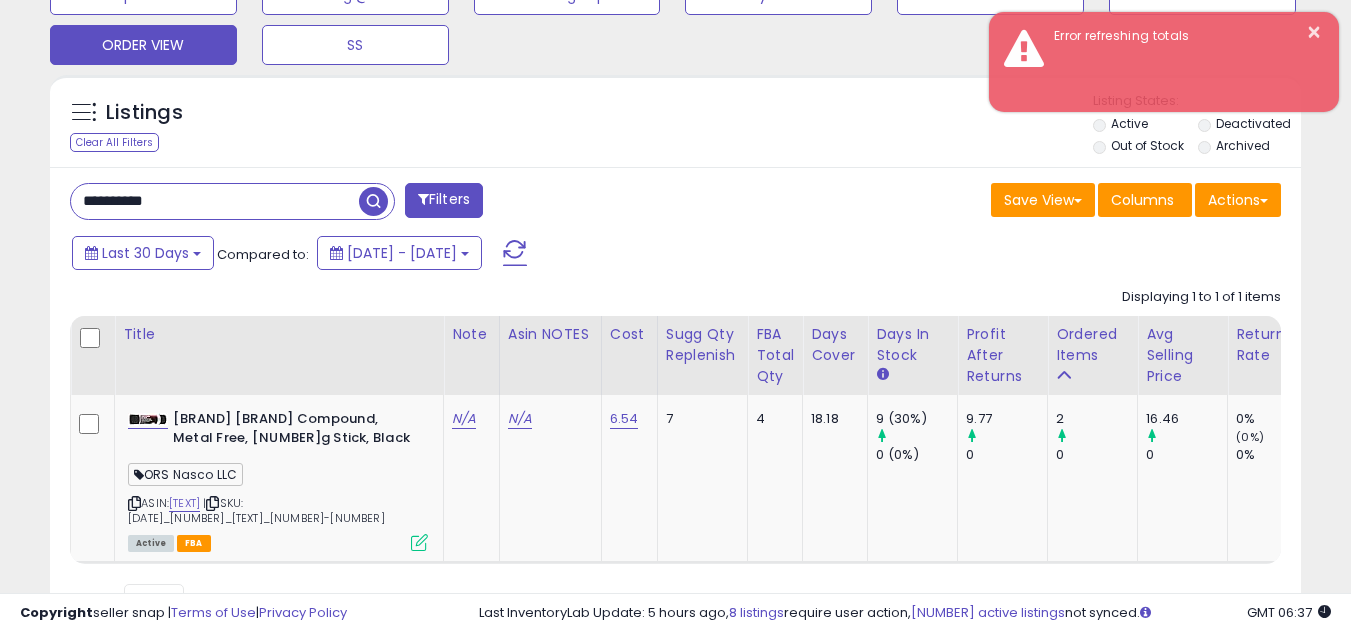 click on "**********" at bounding box center (215, 201) 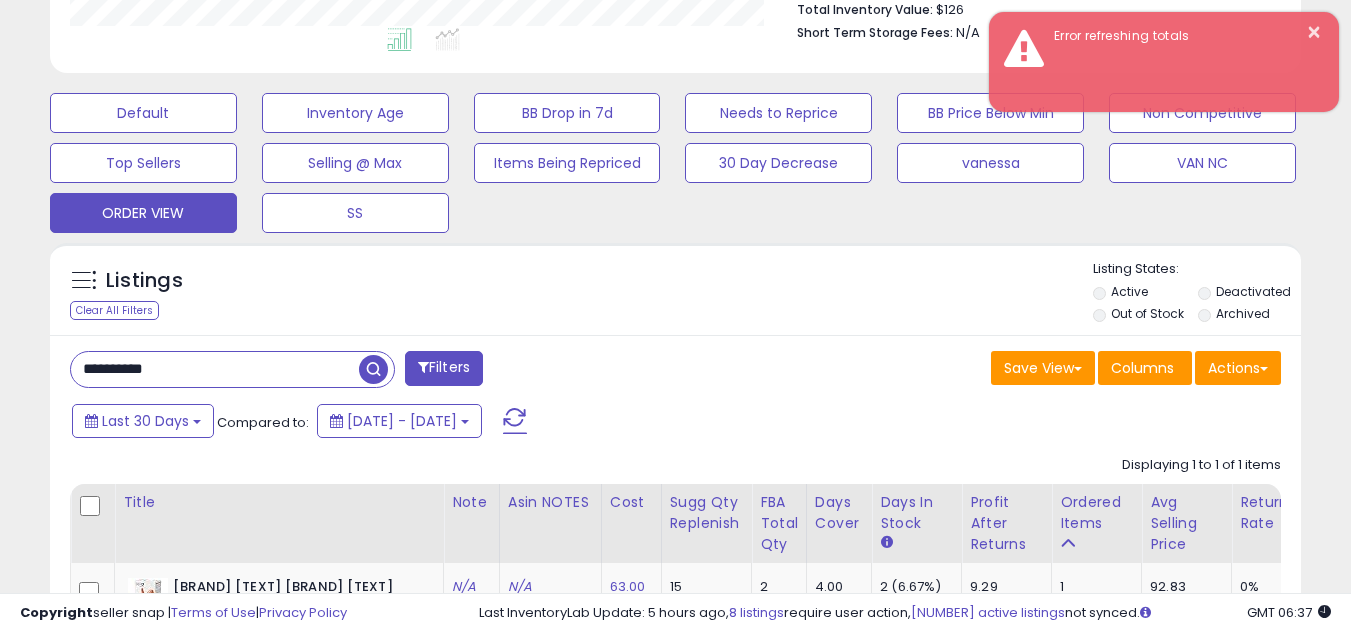 click on "**********" at bounding box center (215, 369) 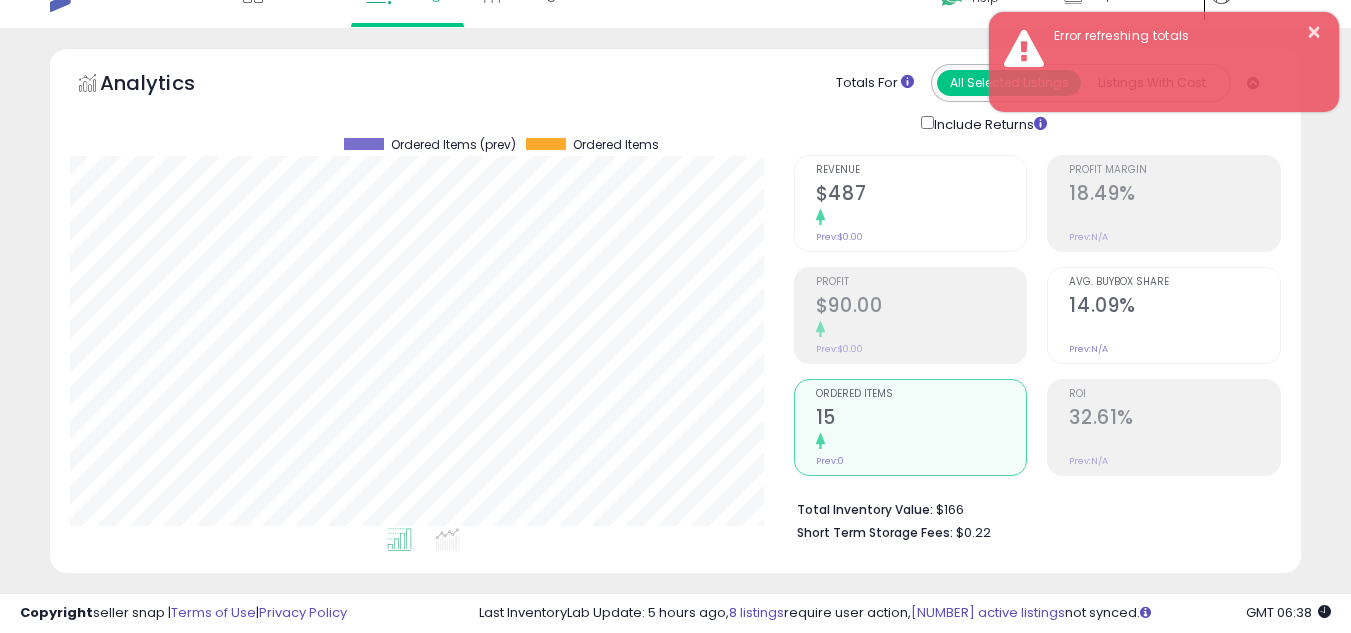 click at bounding box center (921, 442) 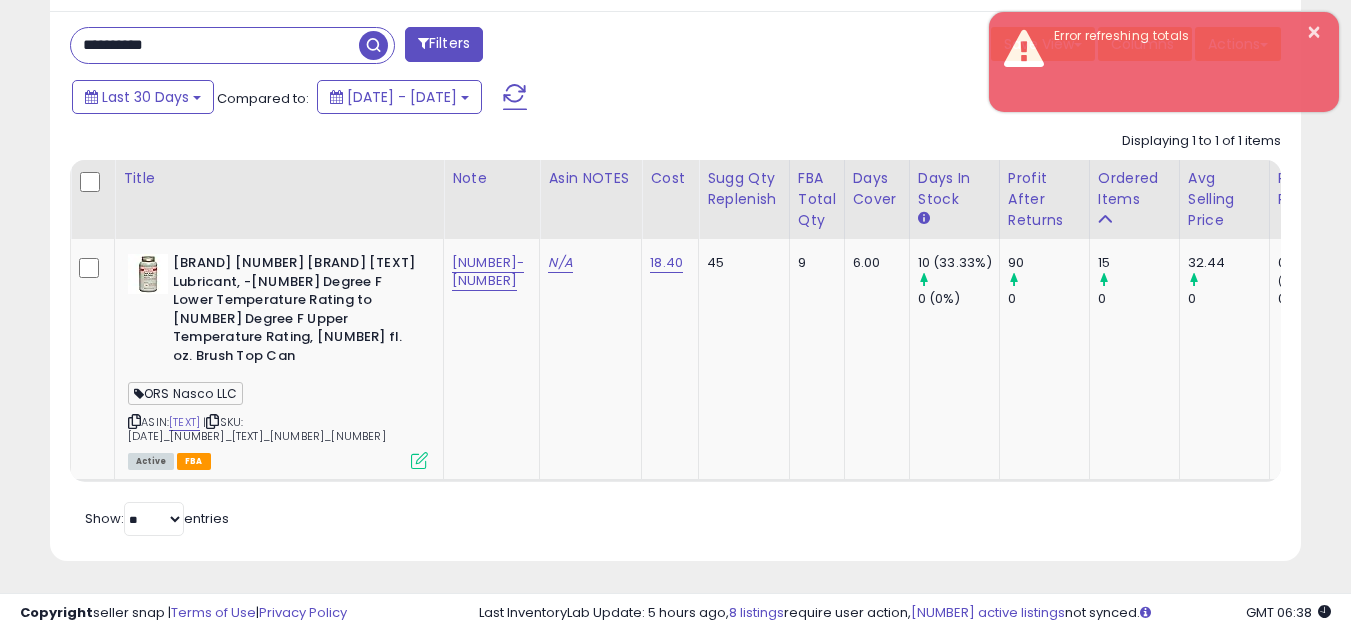 click on "**********" at bounding box center [215, 45] 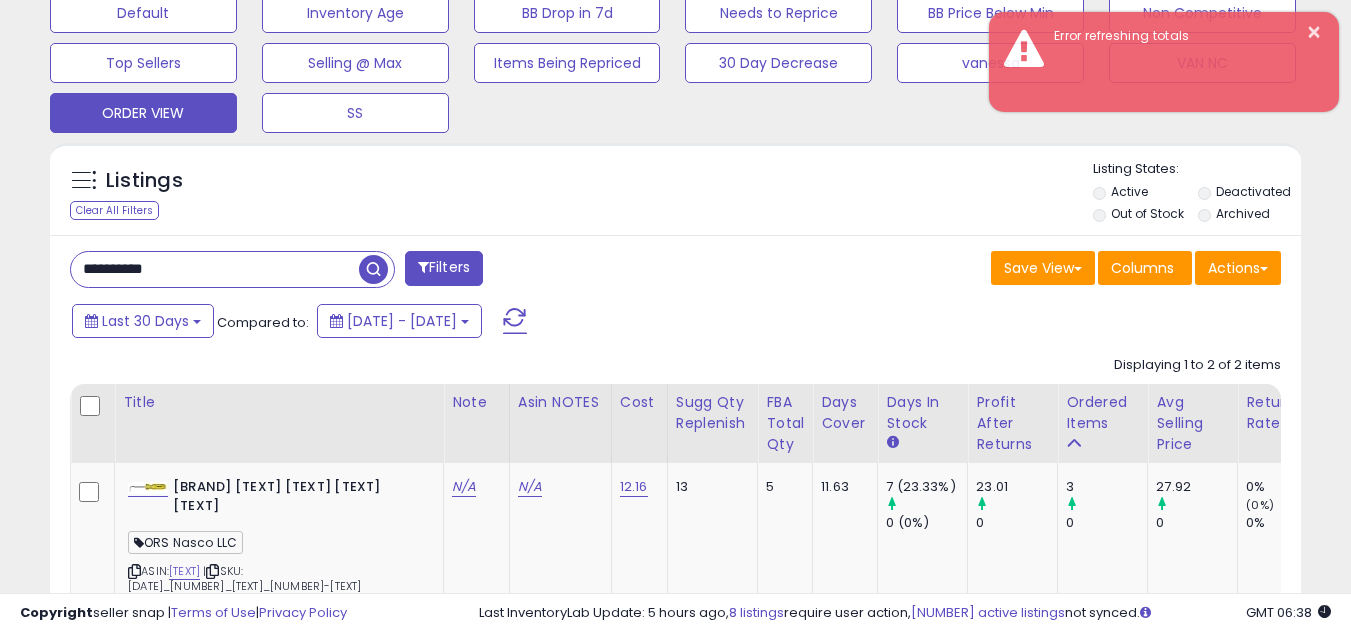click on "**********" at bounding box center [215, 269] 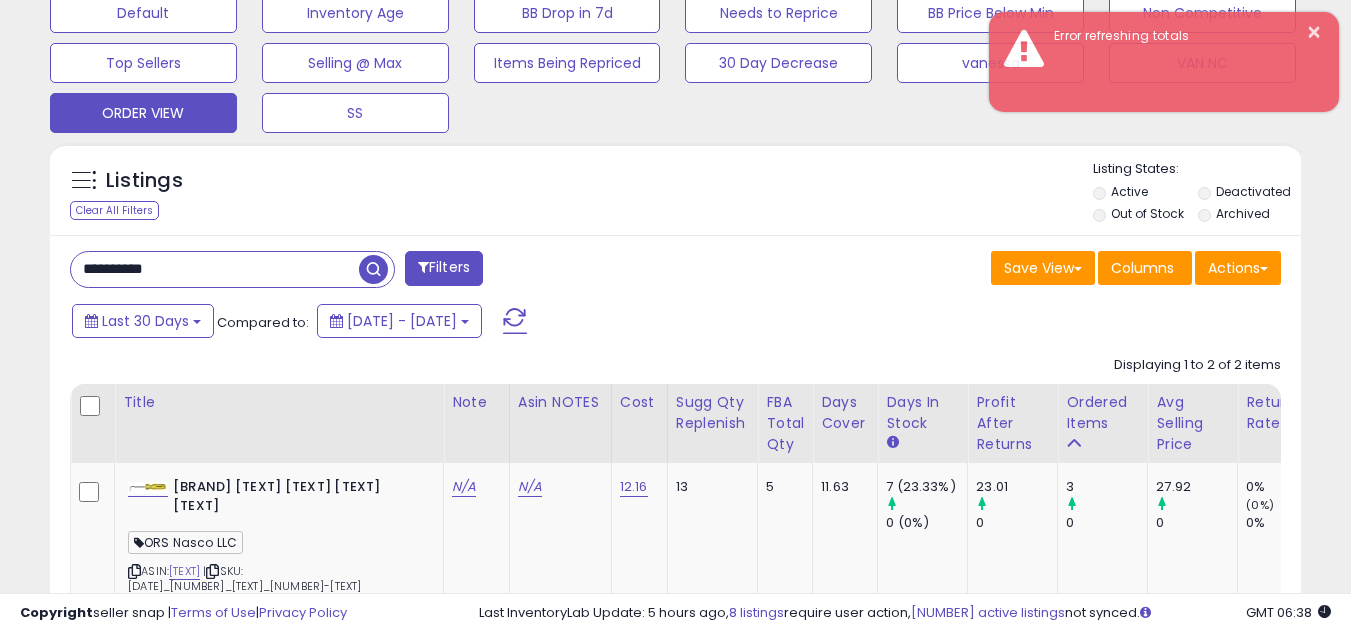 paste 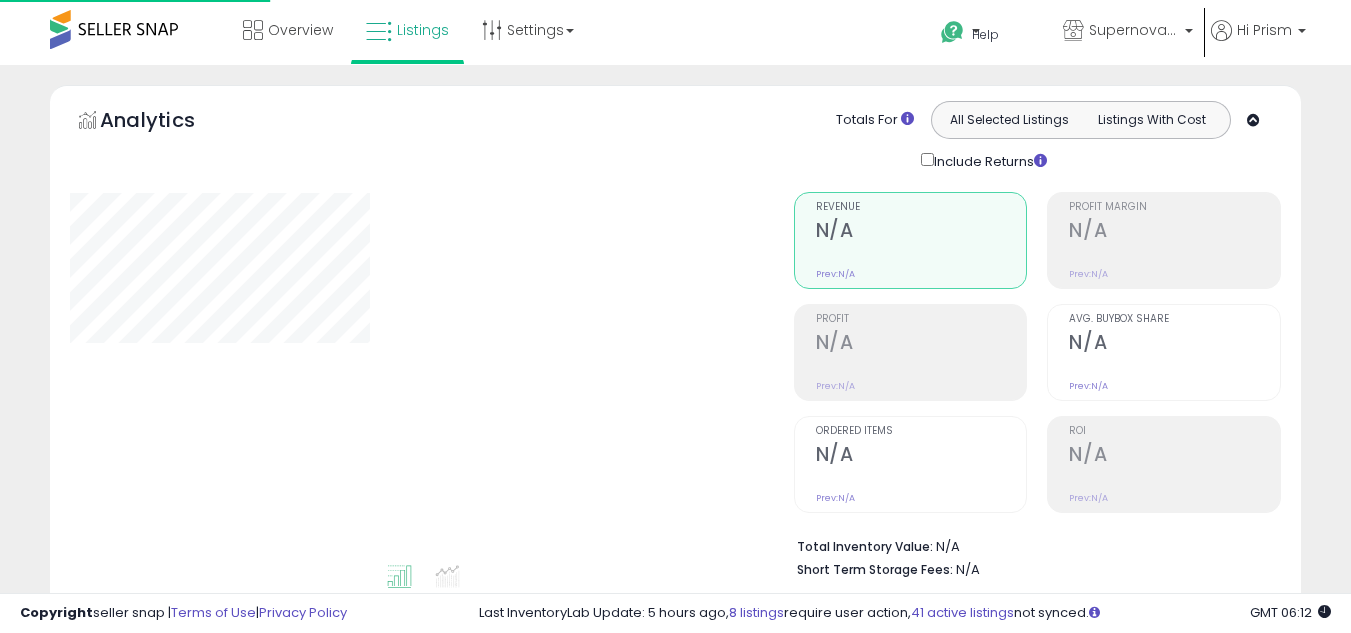 type on "**********" 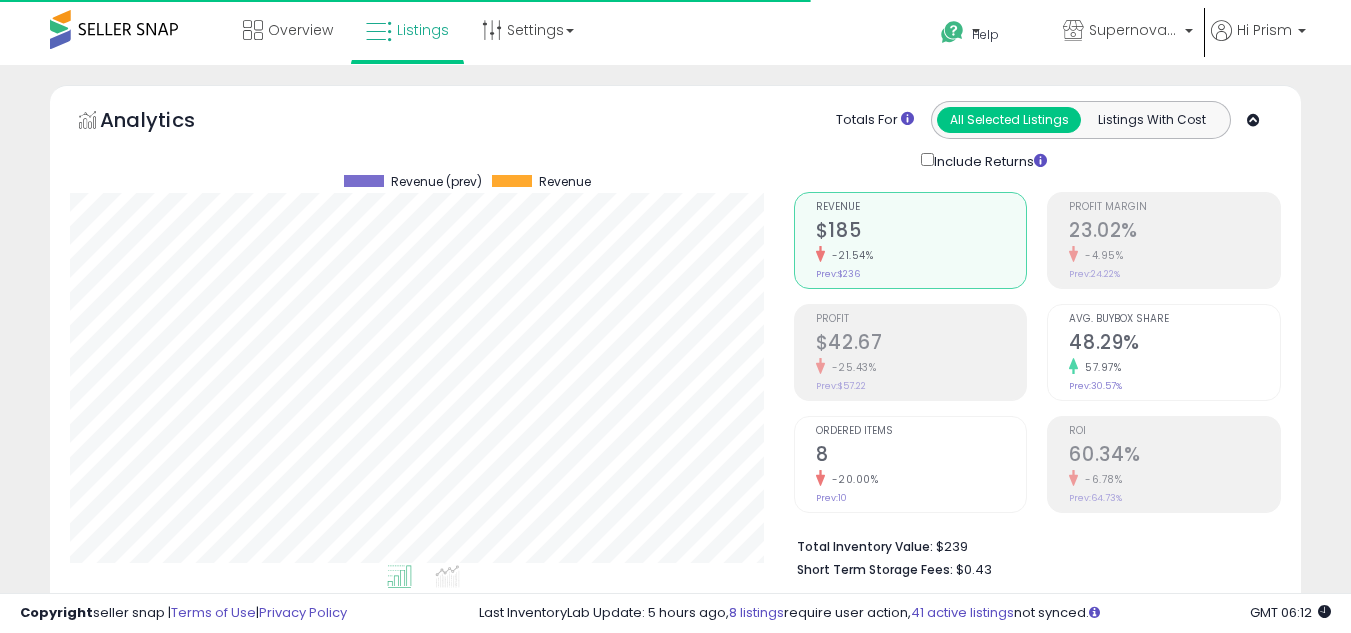 scroll, scrollTop: 0, scrollLeft: 0, axis: both 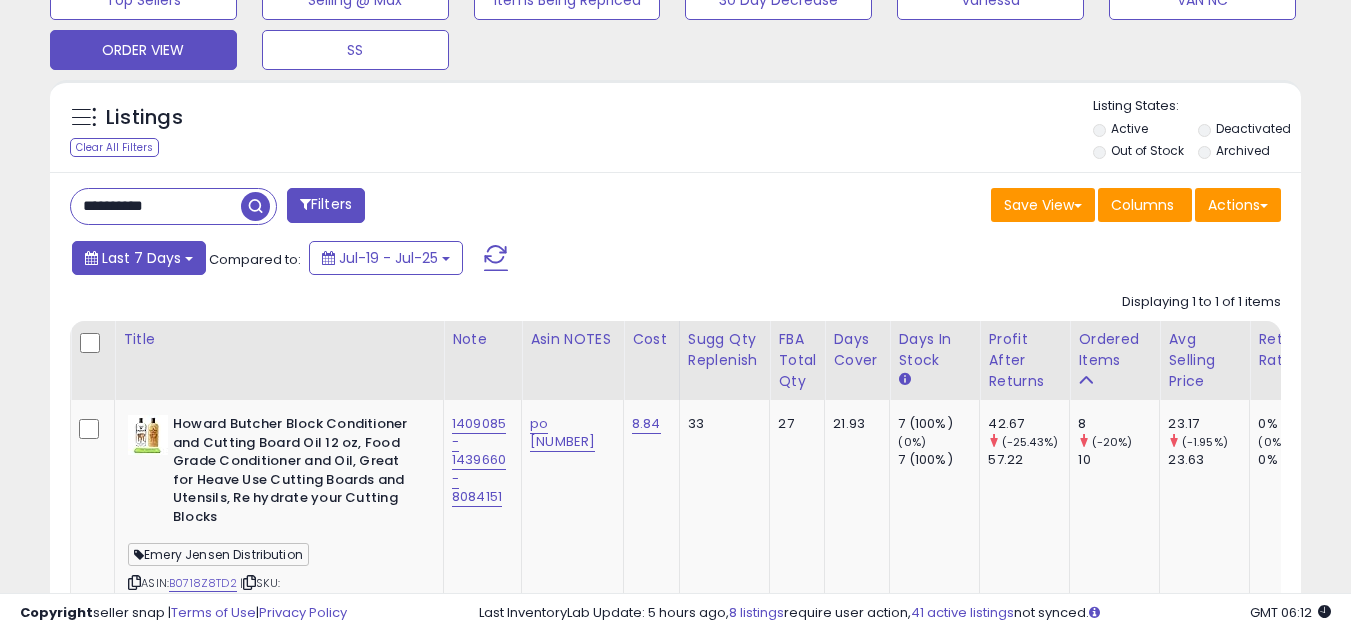 click on "Last 7 Days" at bounding box center [139, 258] 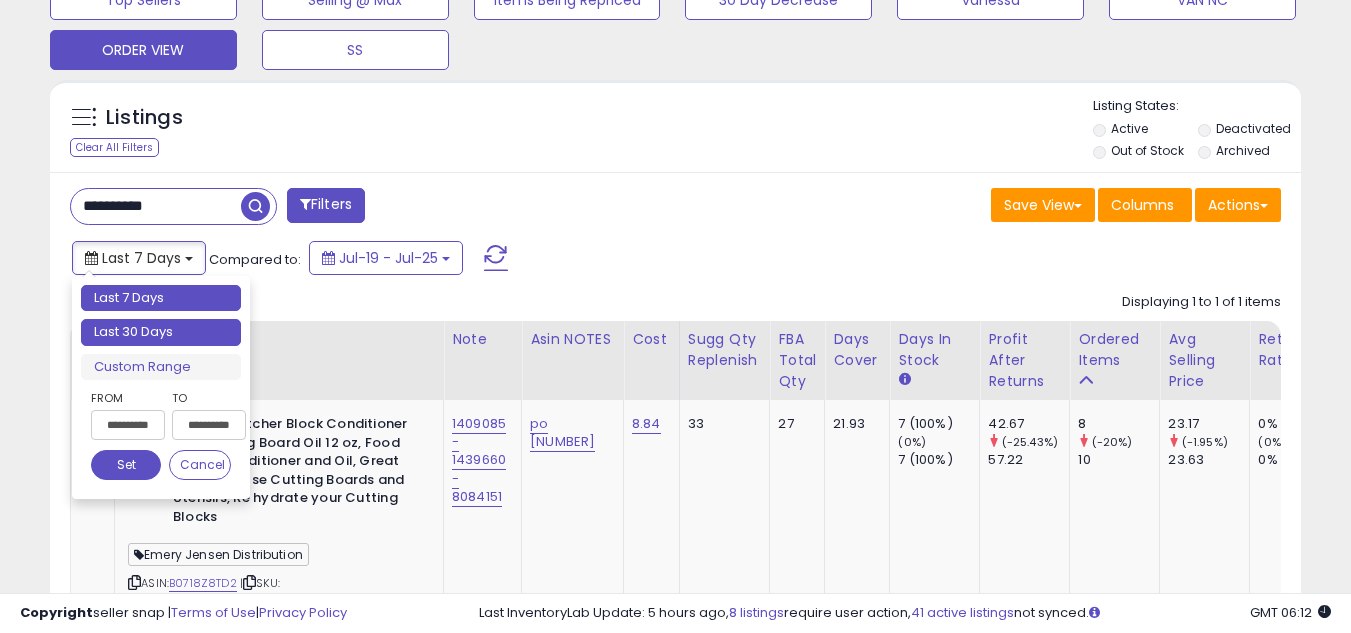 type on "**********" 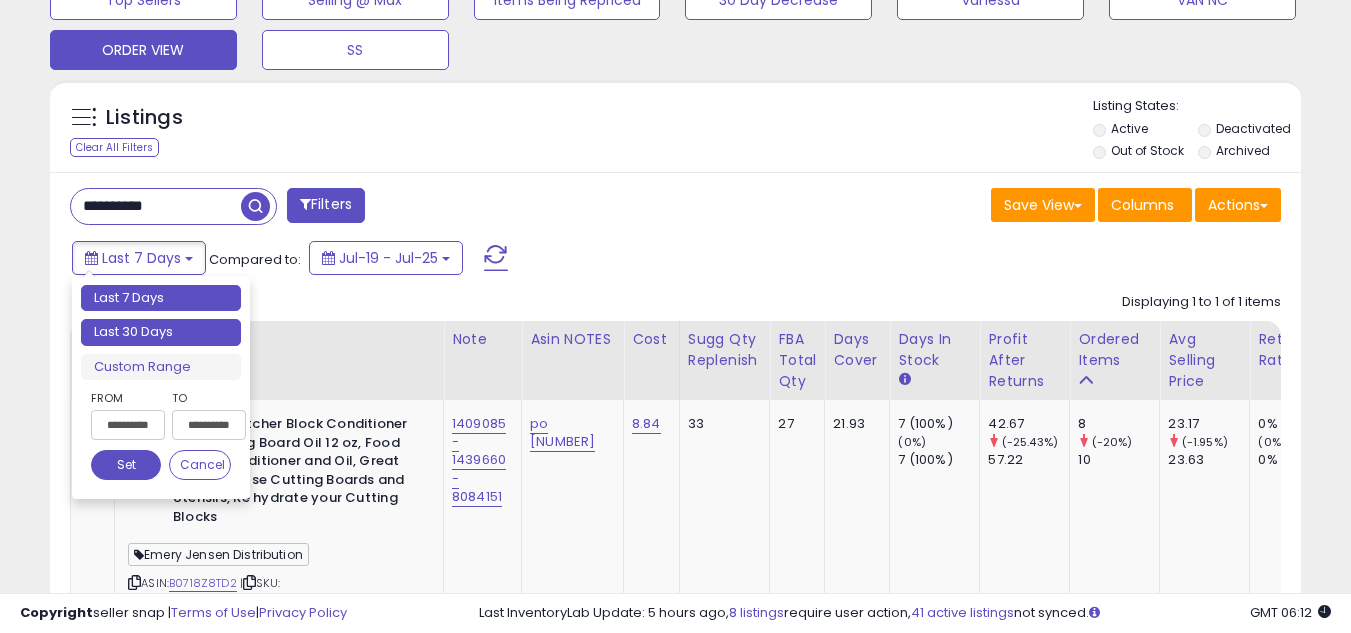click on "Last 30 Days" at bounding box center [161, 332] 